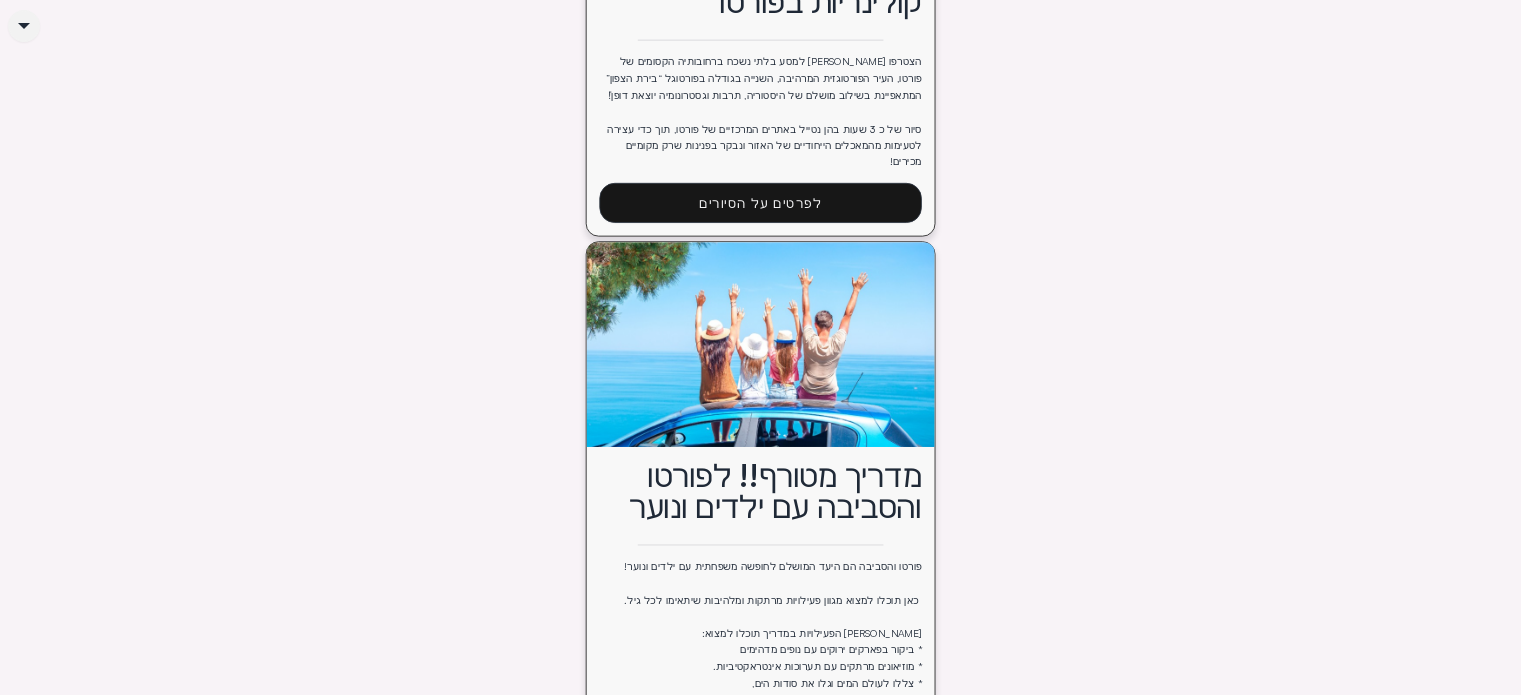 scroll, scrollTop: 2923, scrollLeft: 0, axis: vertical 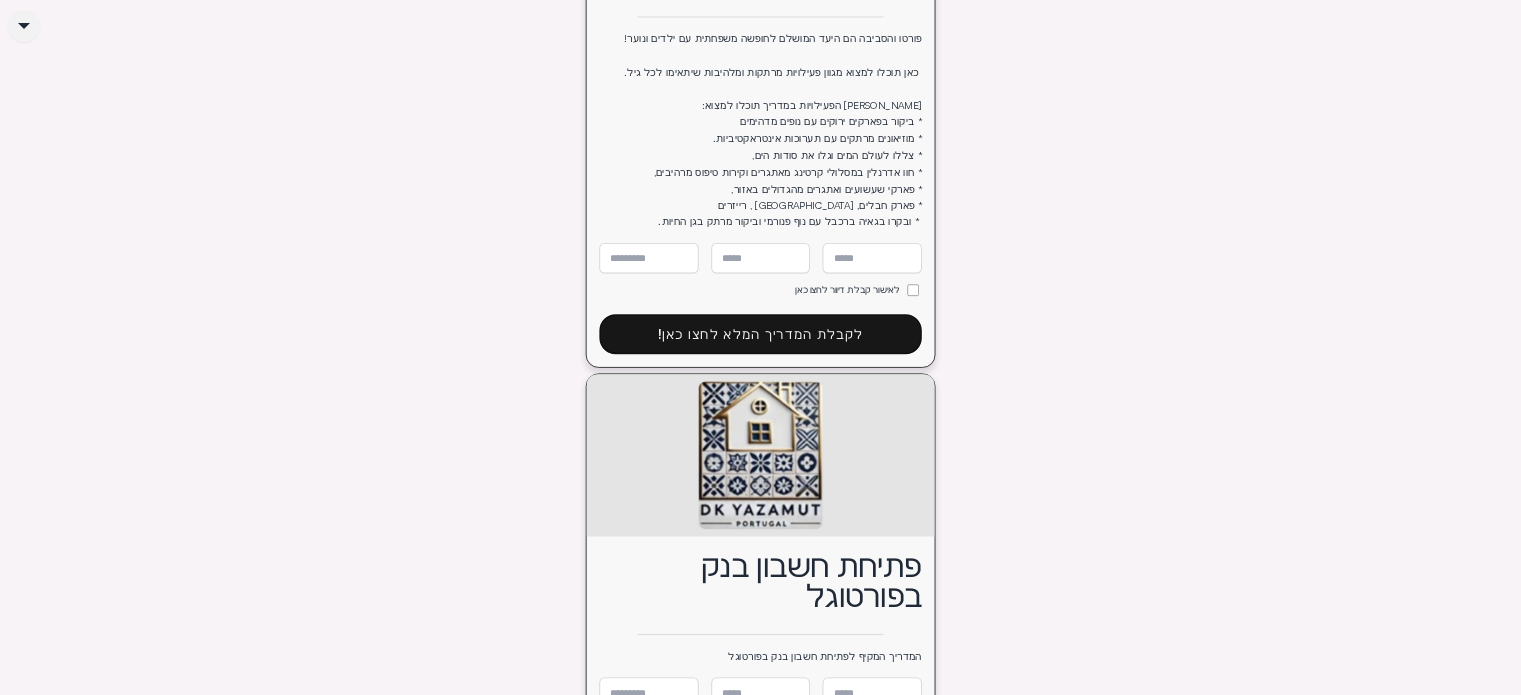 click on "לקבלת המדריך המלא לחצו כאן!" at bounding box center [761, 334] 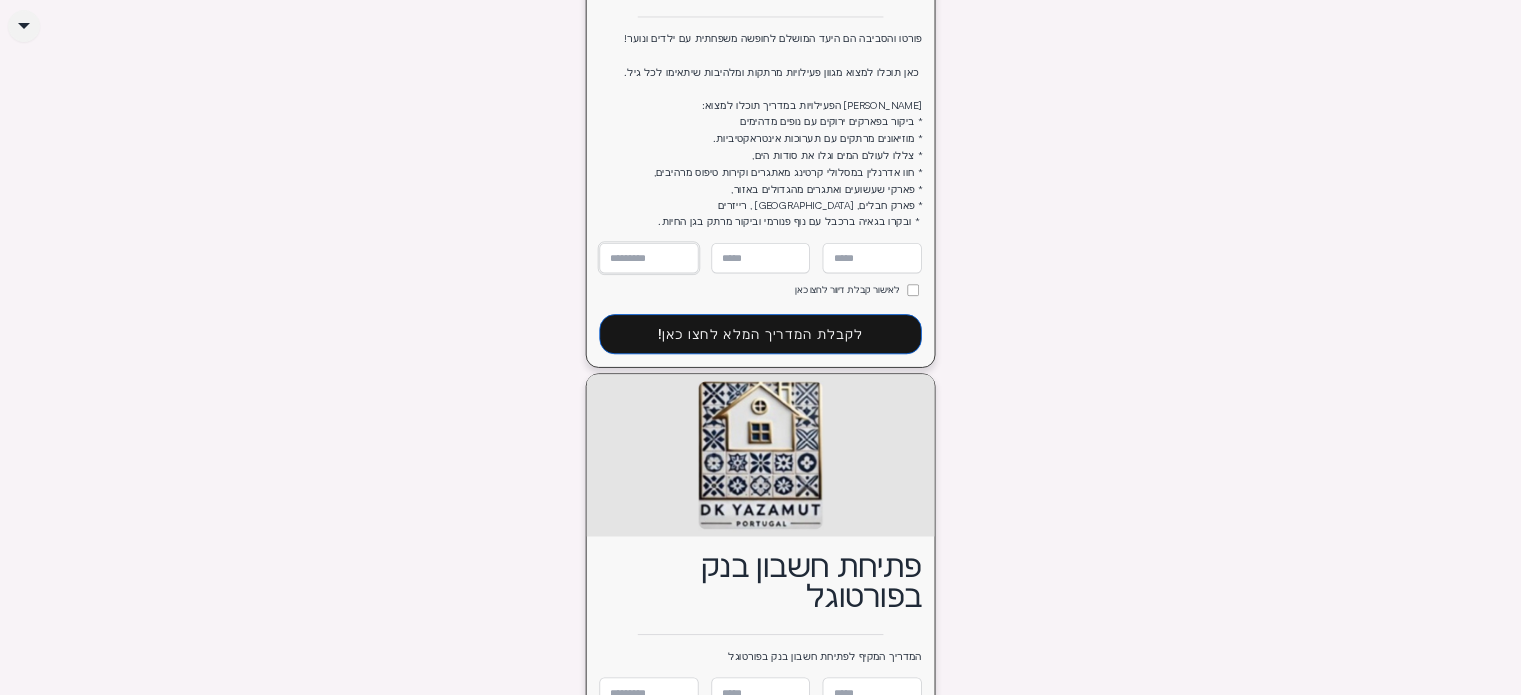type on "*" 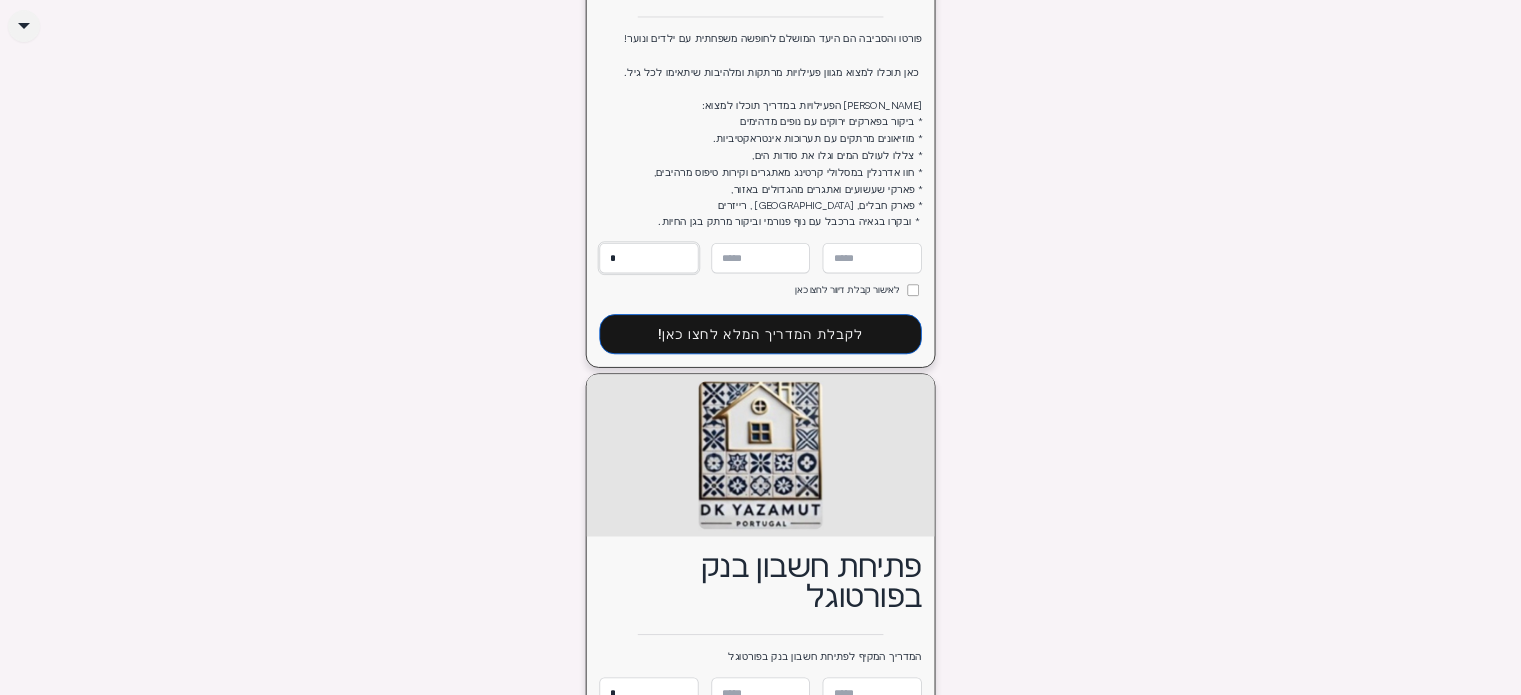 type on "**" 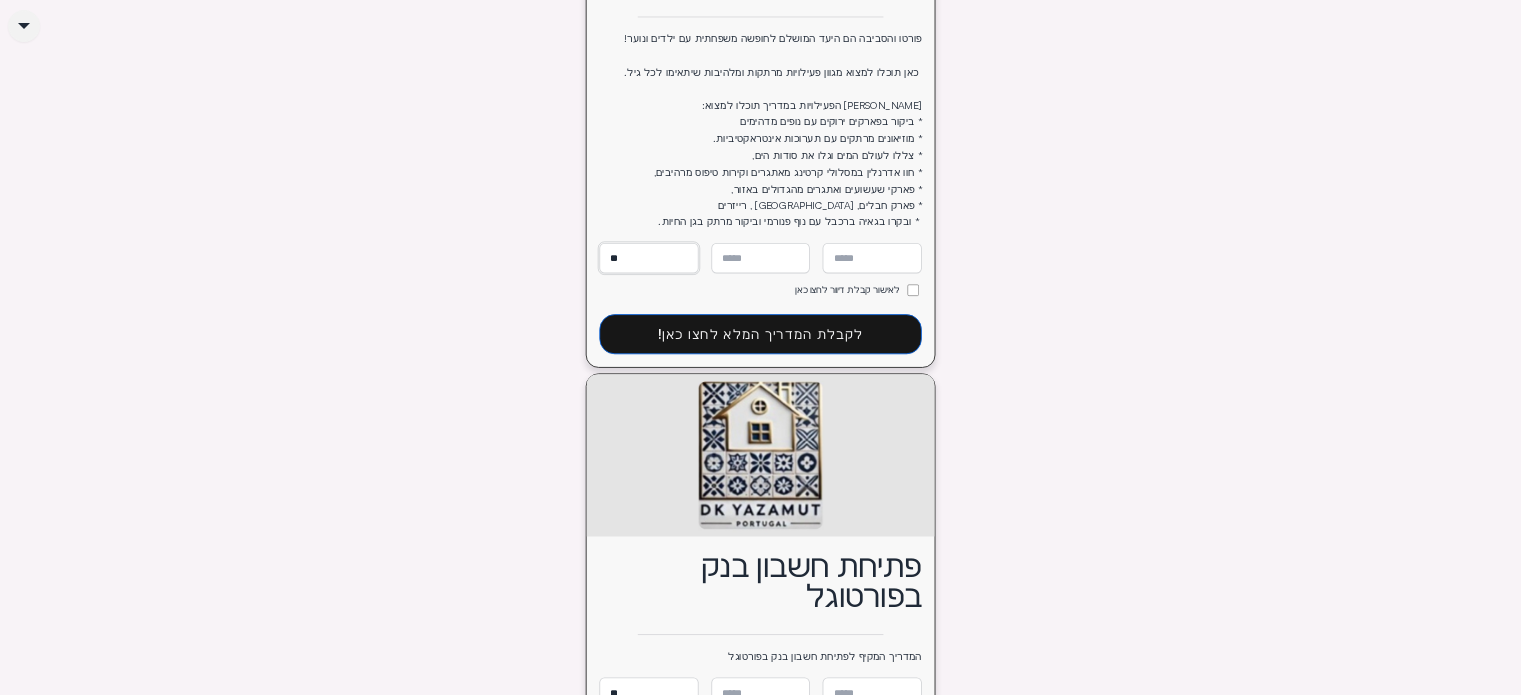 type on "*" 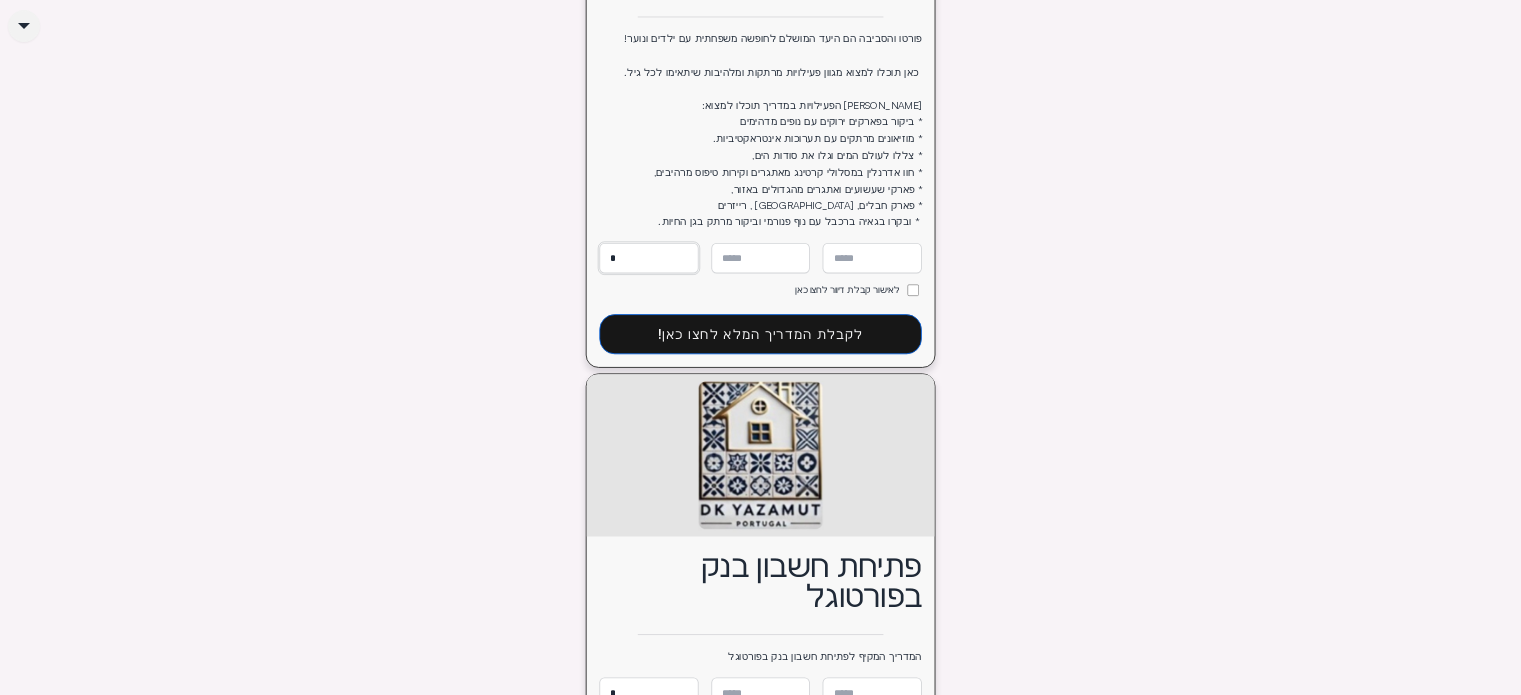 type 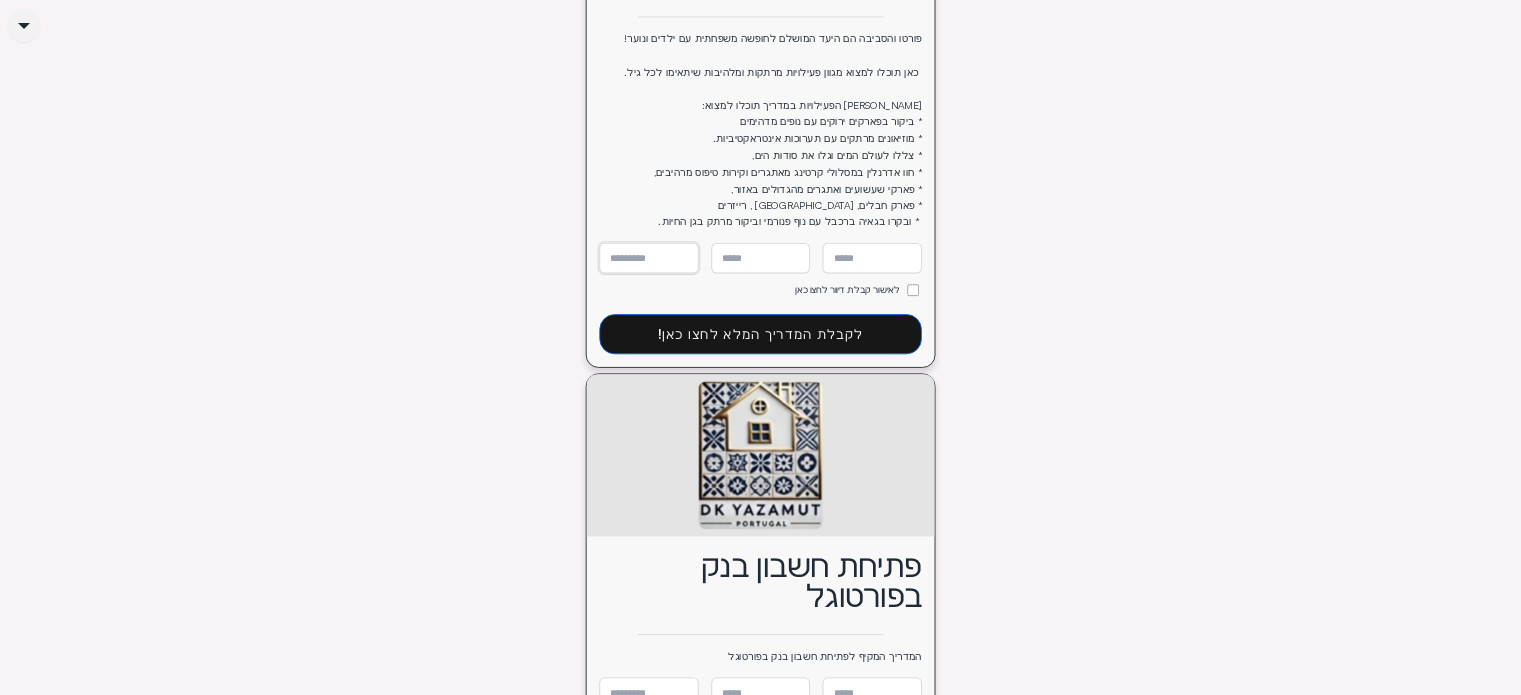 type on "*" 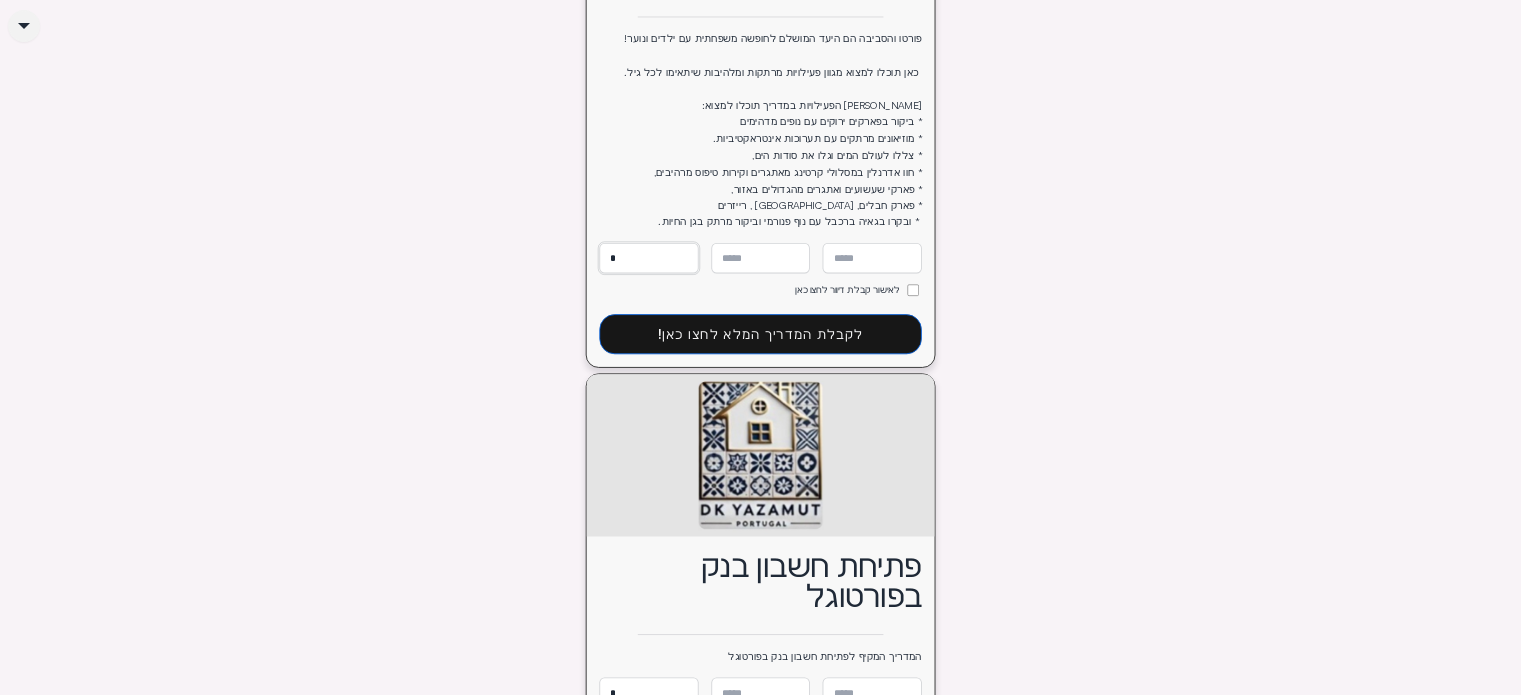 type on "**" 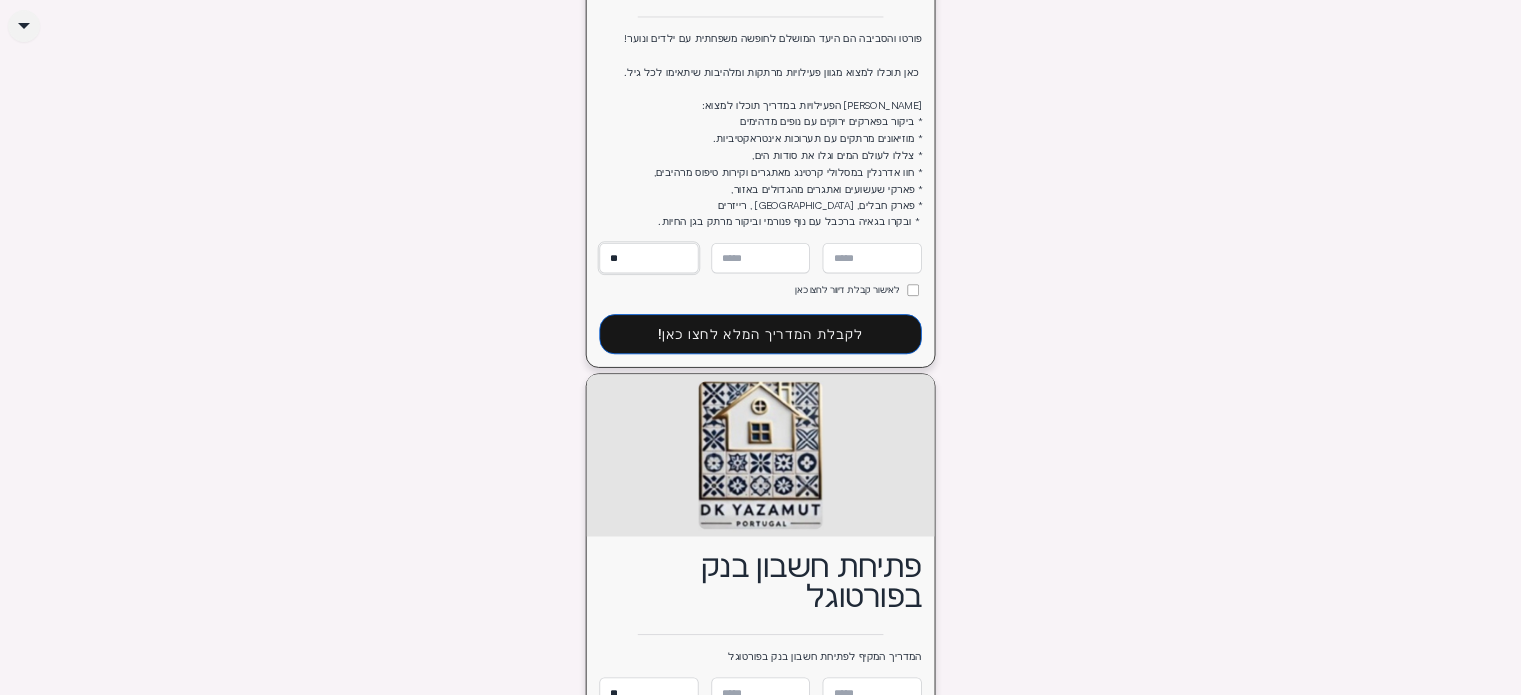 type on "***" 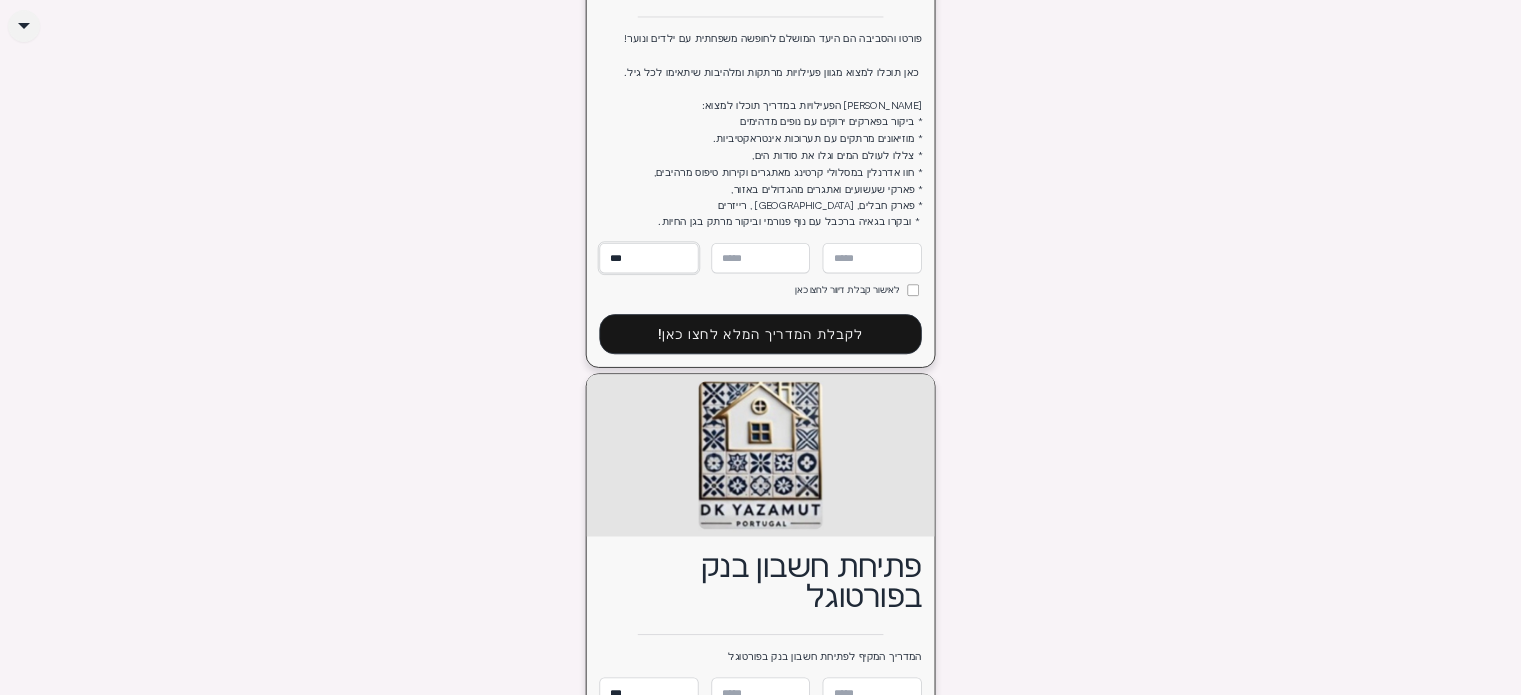 type on "***" 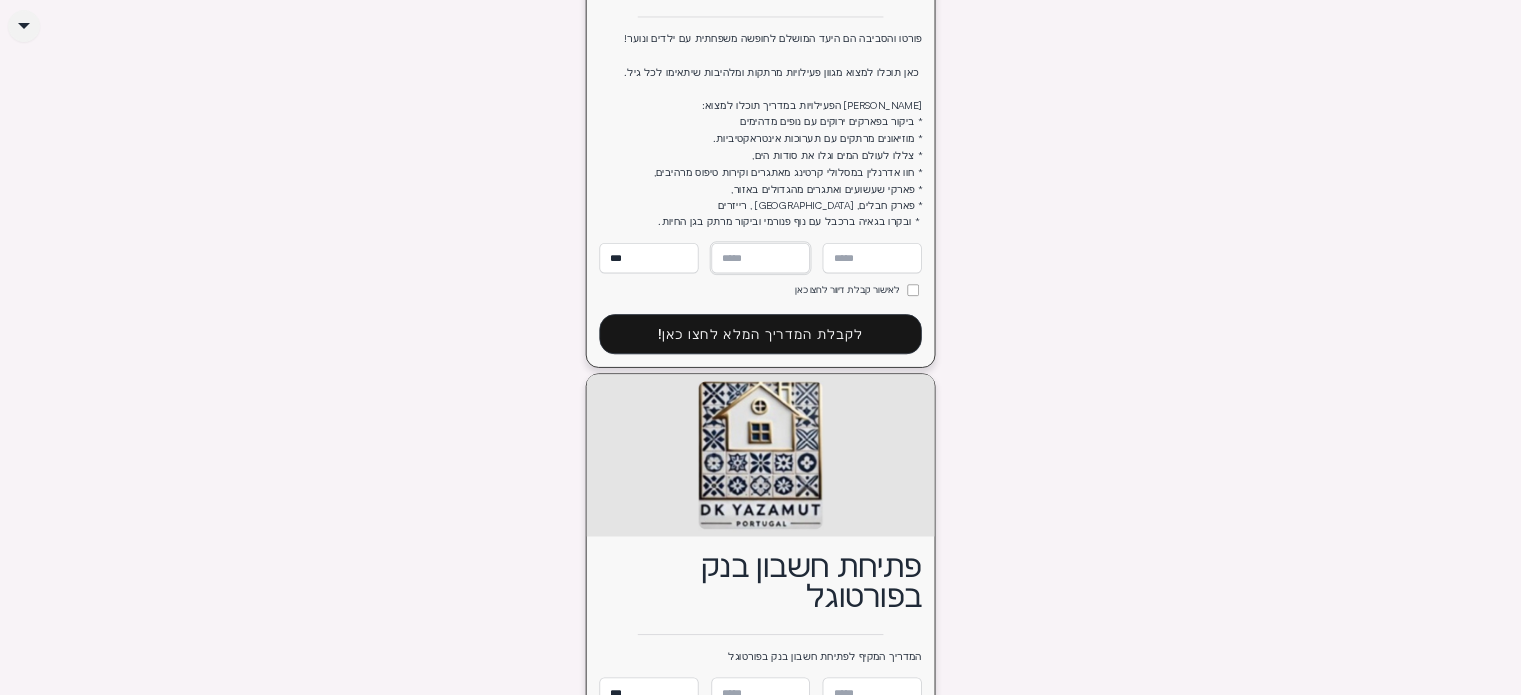 click at bounding box center [760, 257] 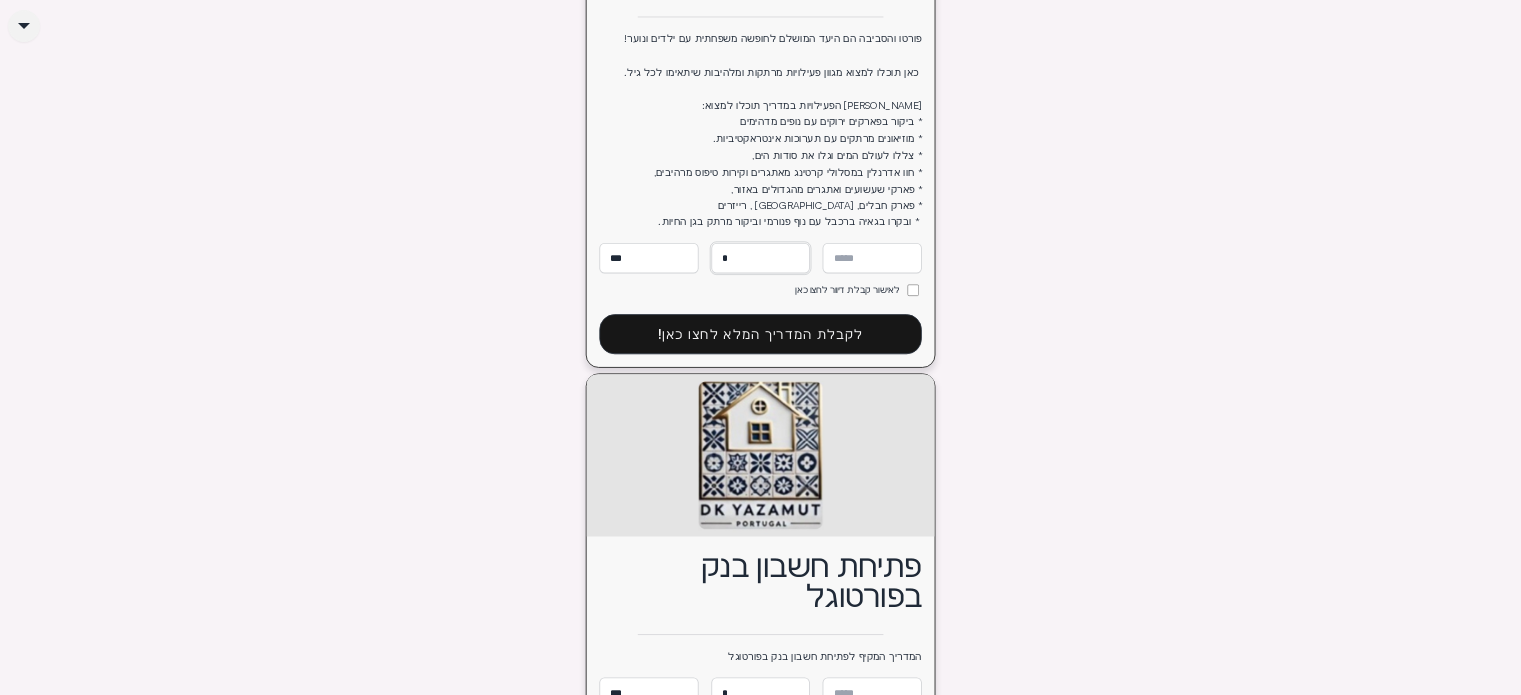 type on "**" 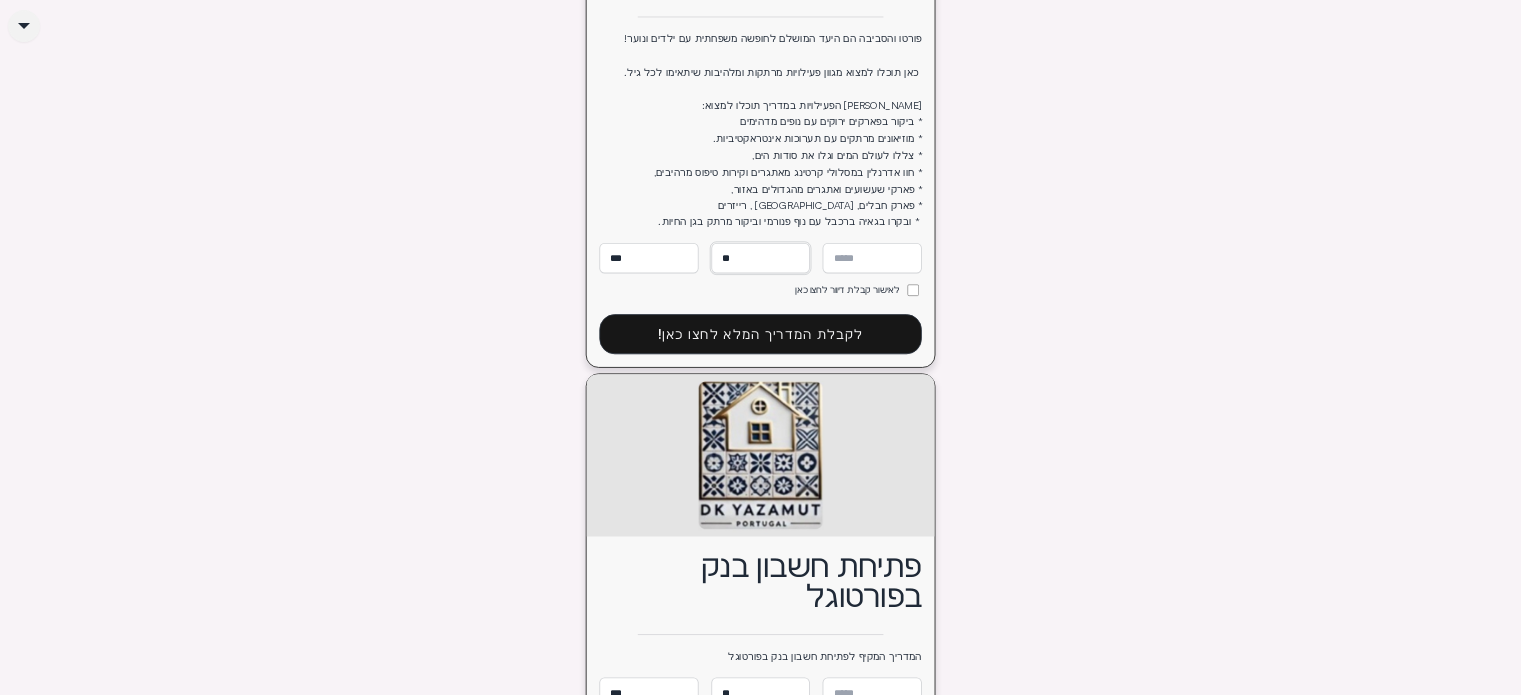 type on "***" 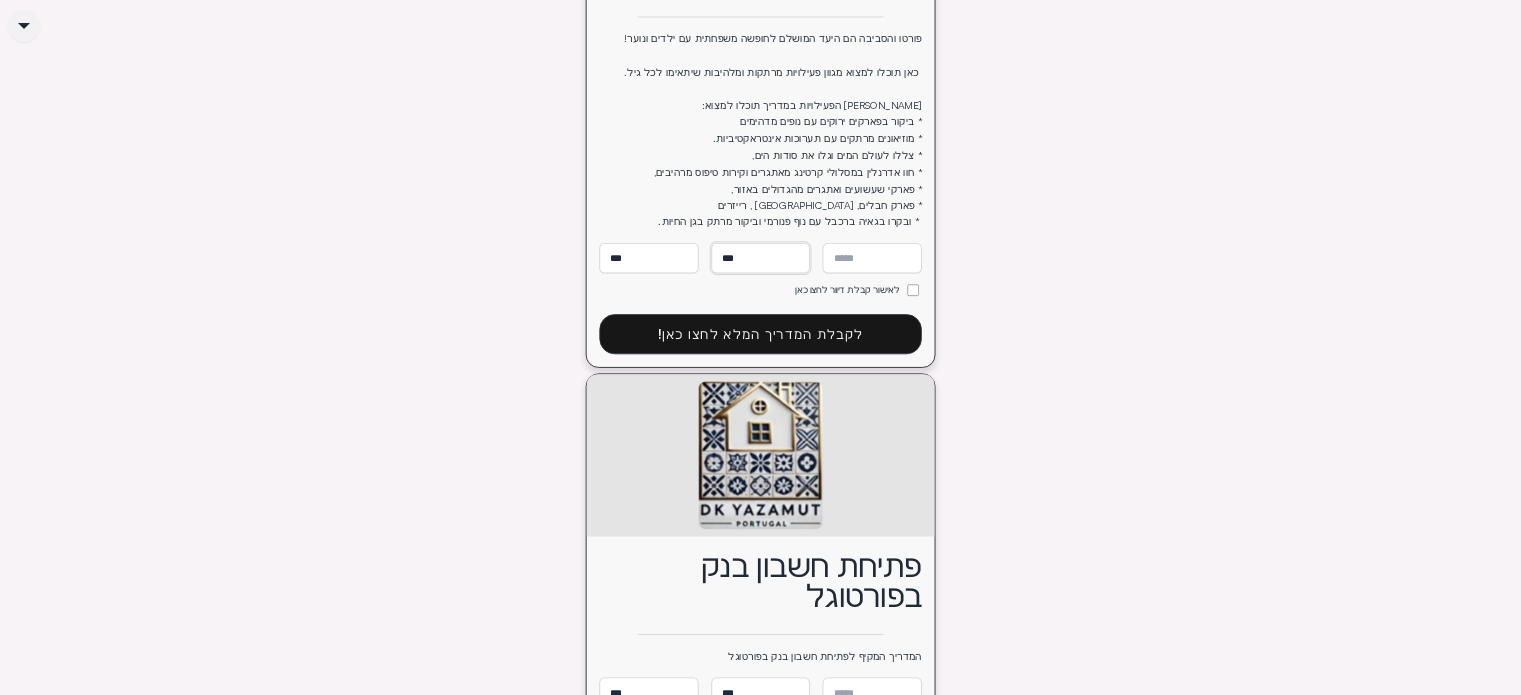 type on "****" 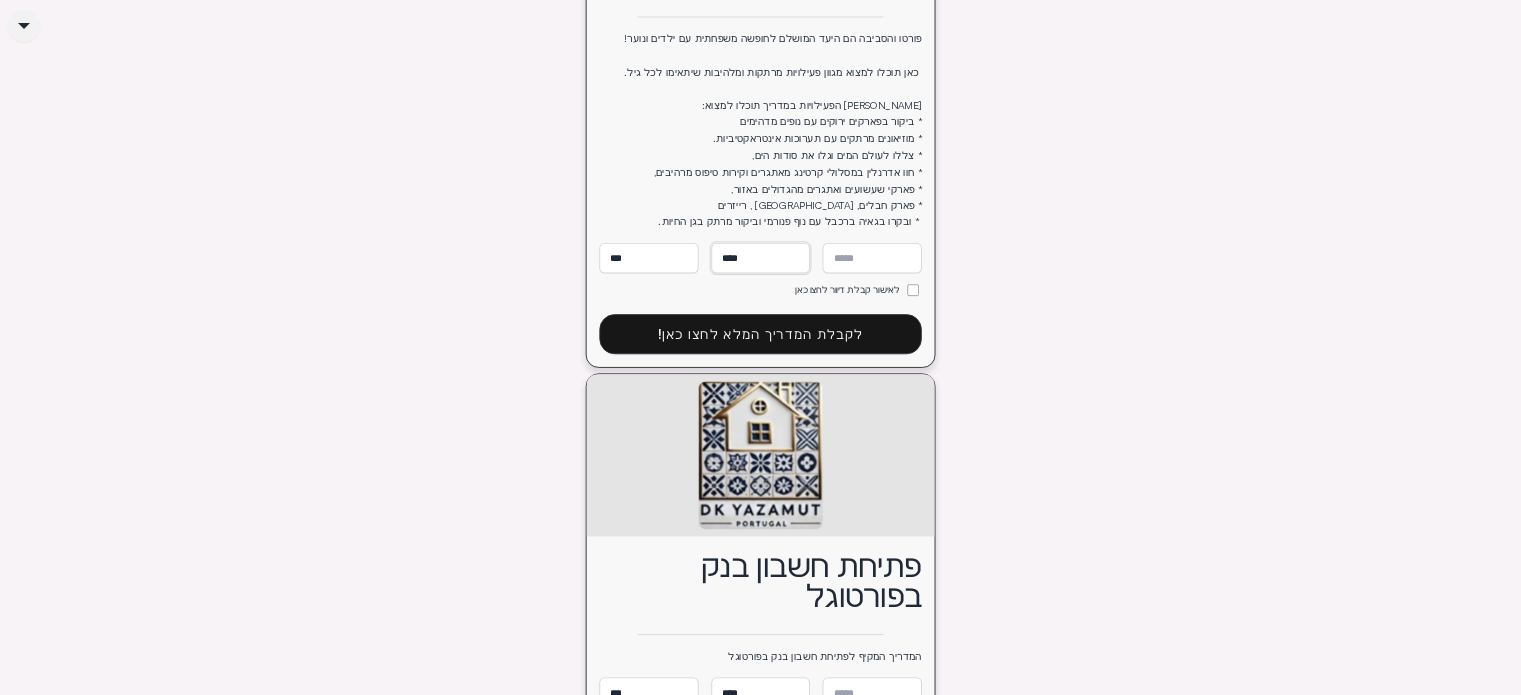 type on "*****" 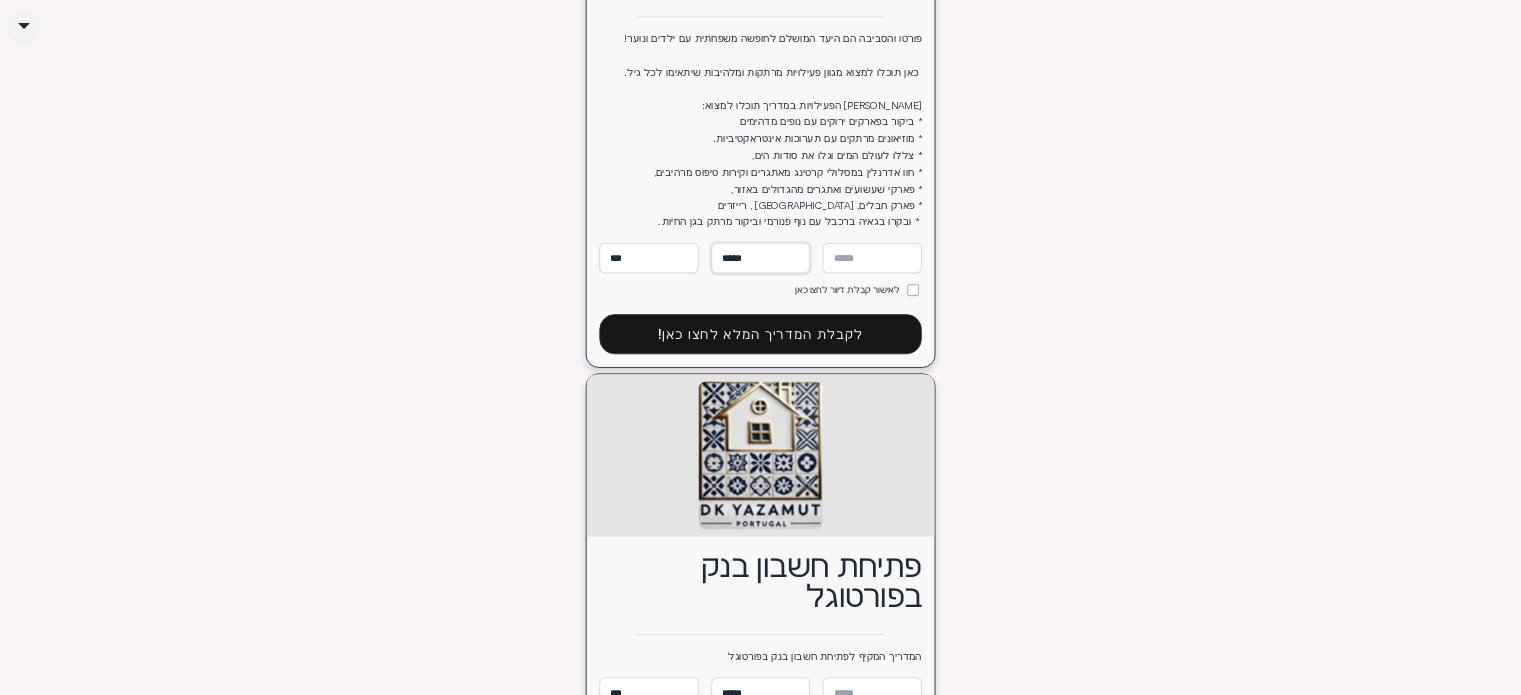 type on "******" 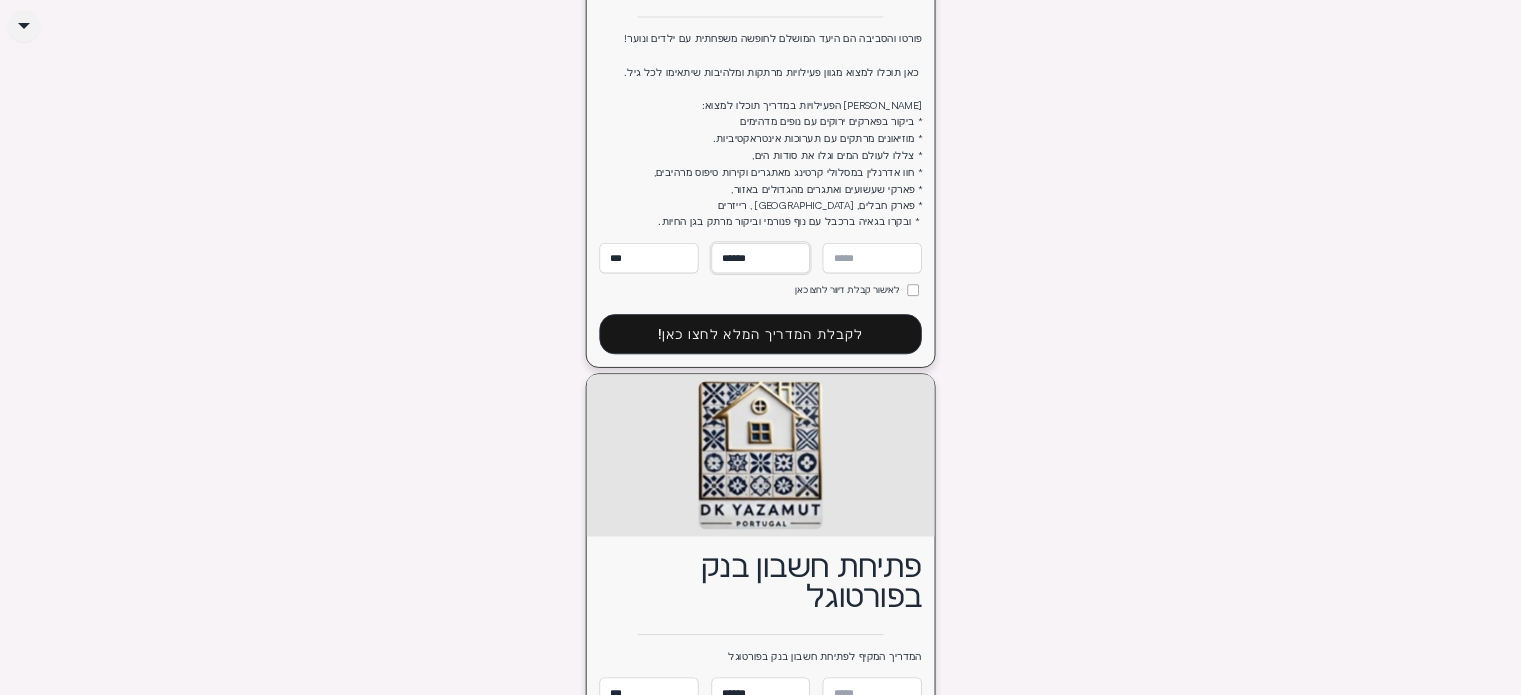 type on "*******" 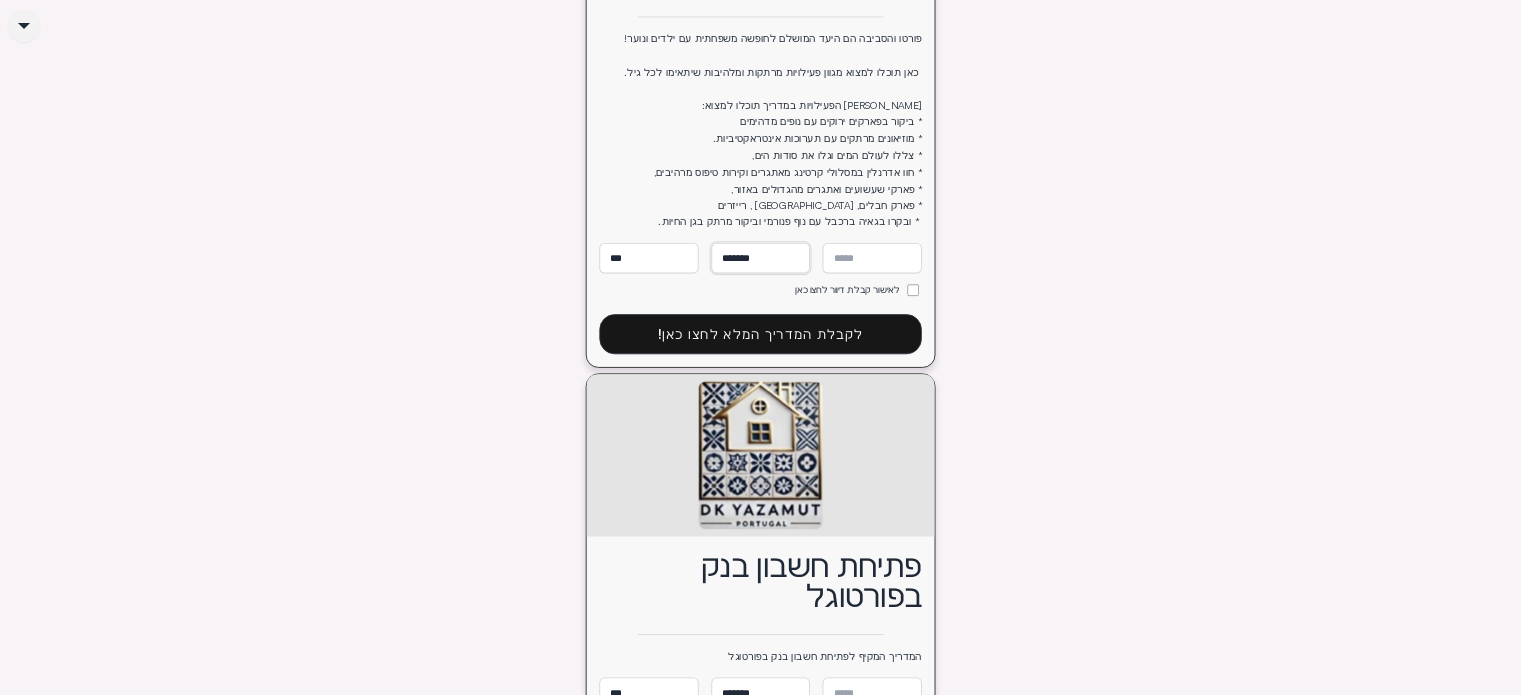 type on "********" 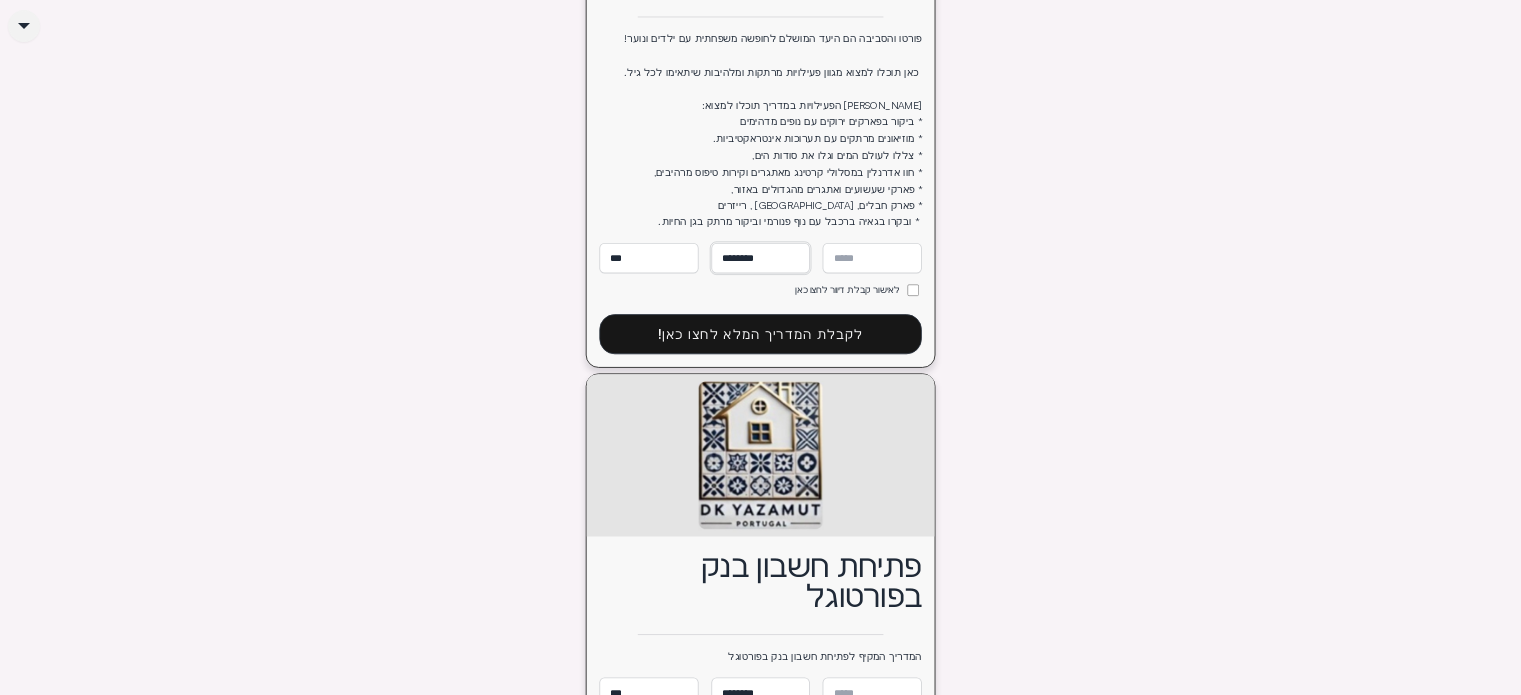 type on "*********" 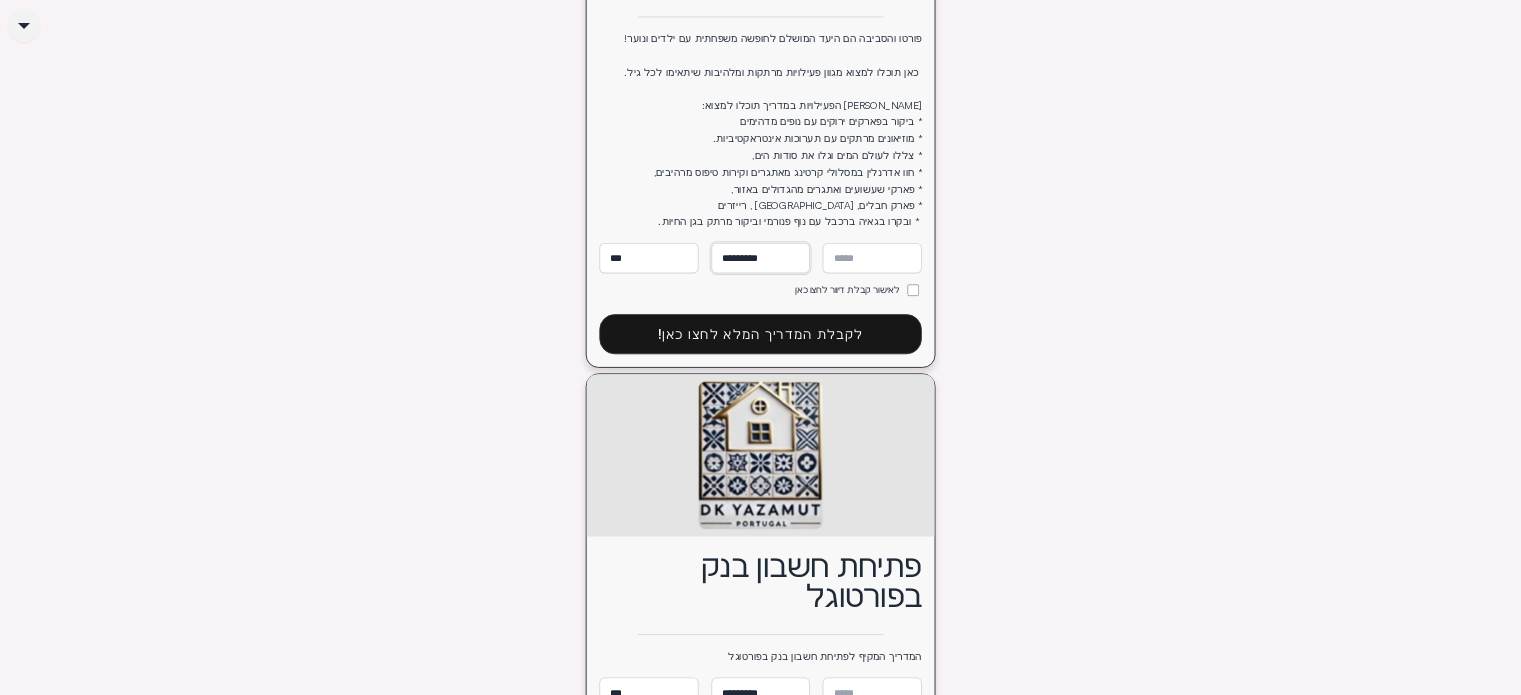 type on "**********" 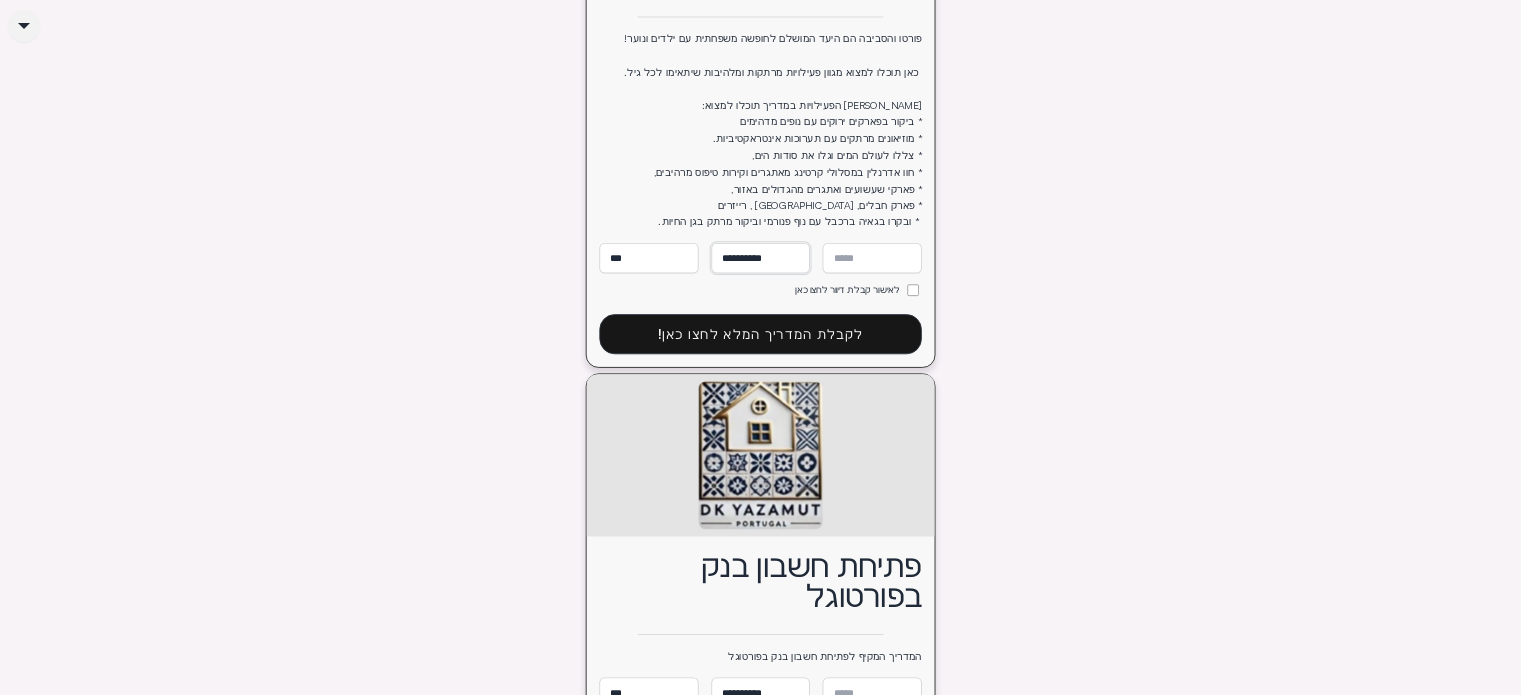 type on "**********" 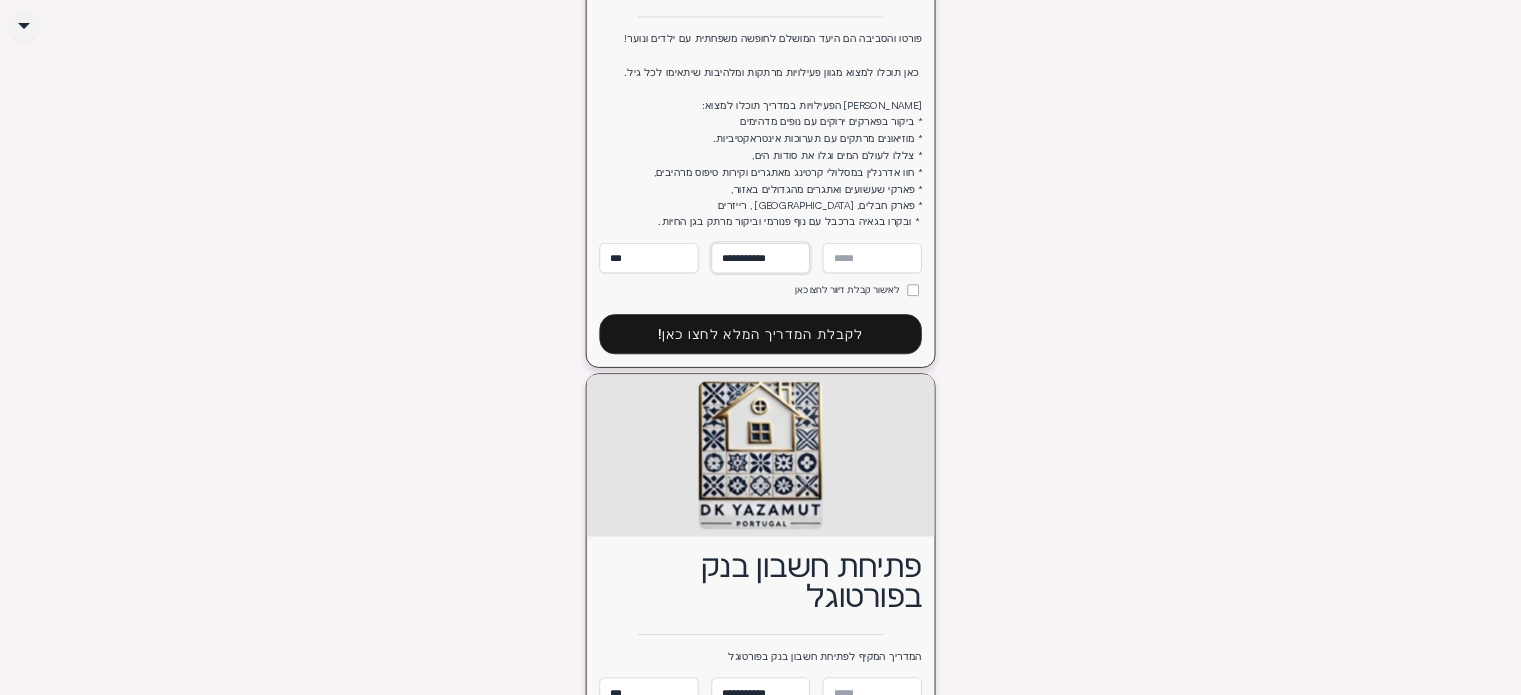 type on "**********" 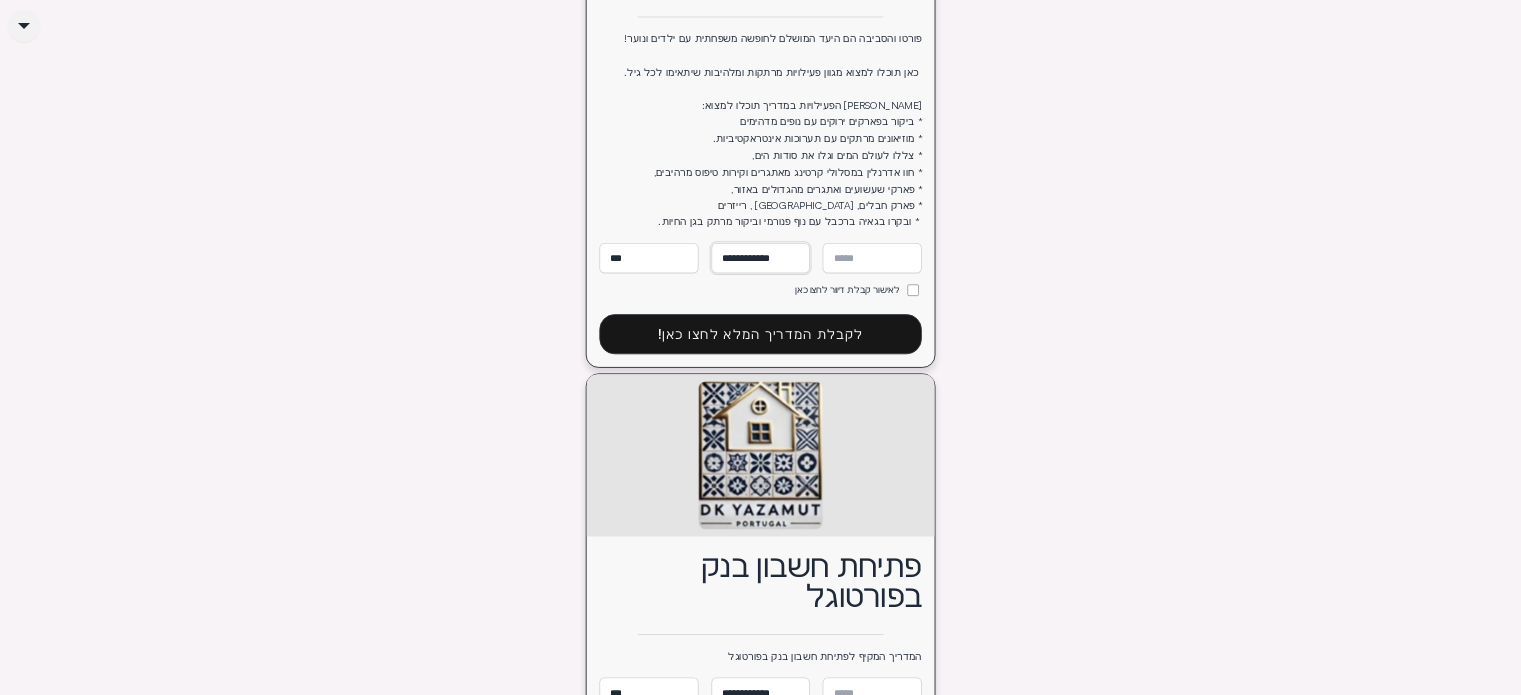 type on "**********" 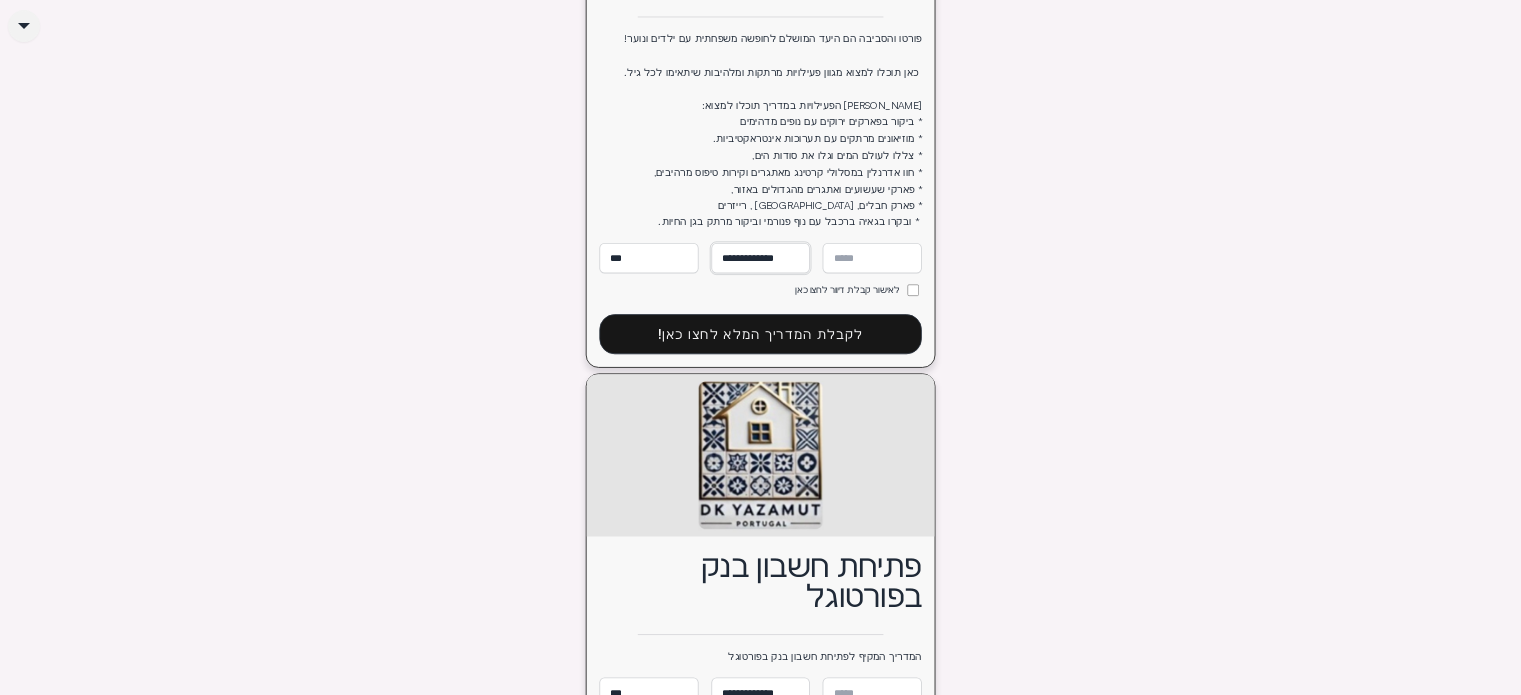 type on "**********" 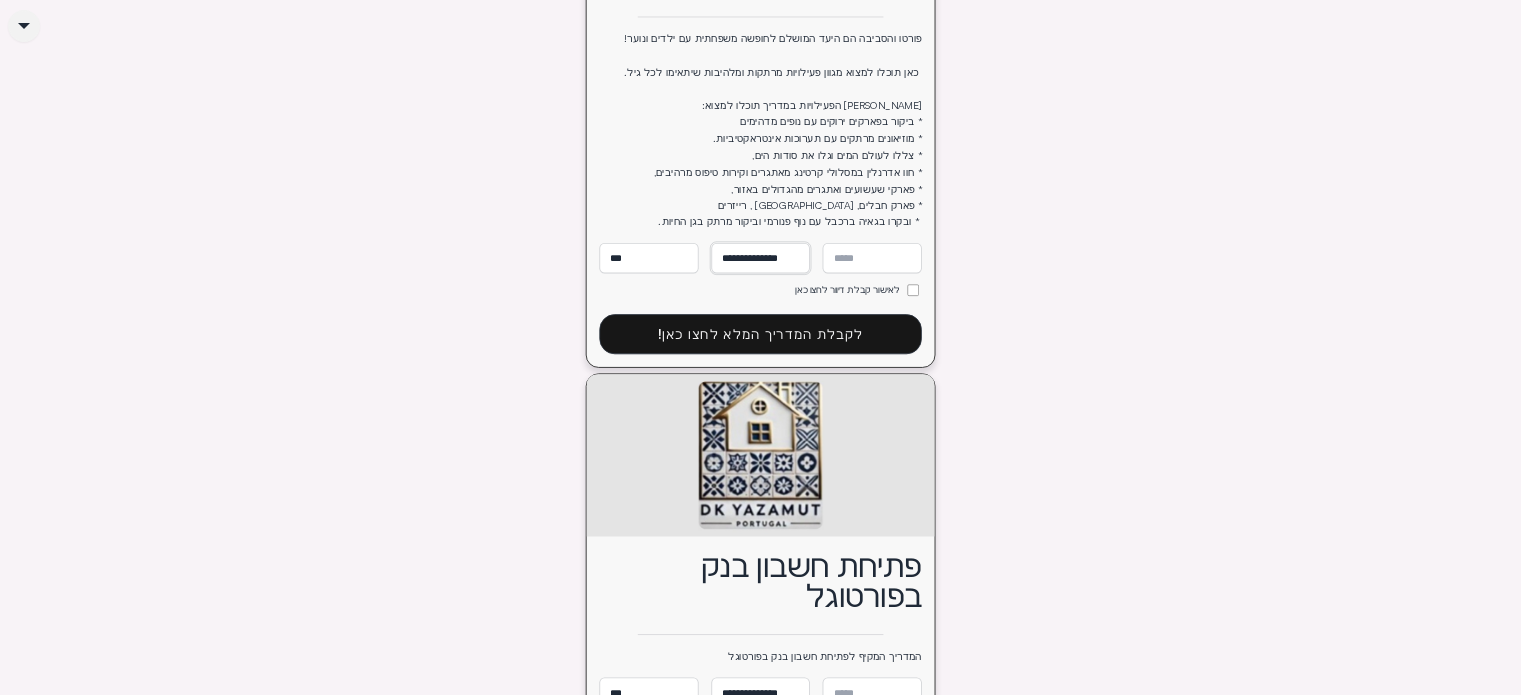 type on "**********" 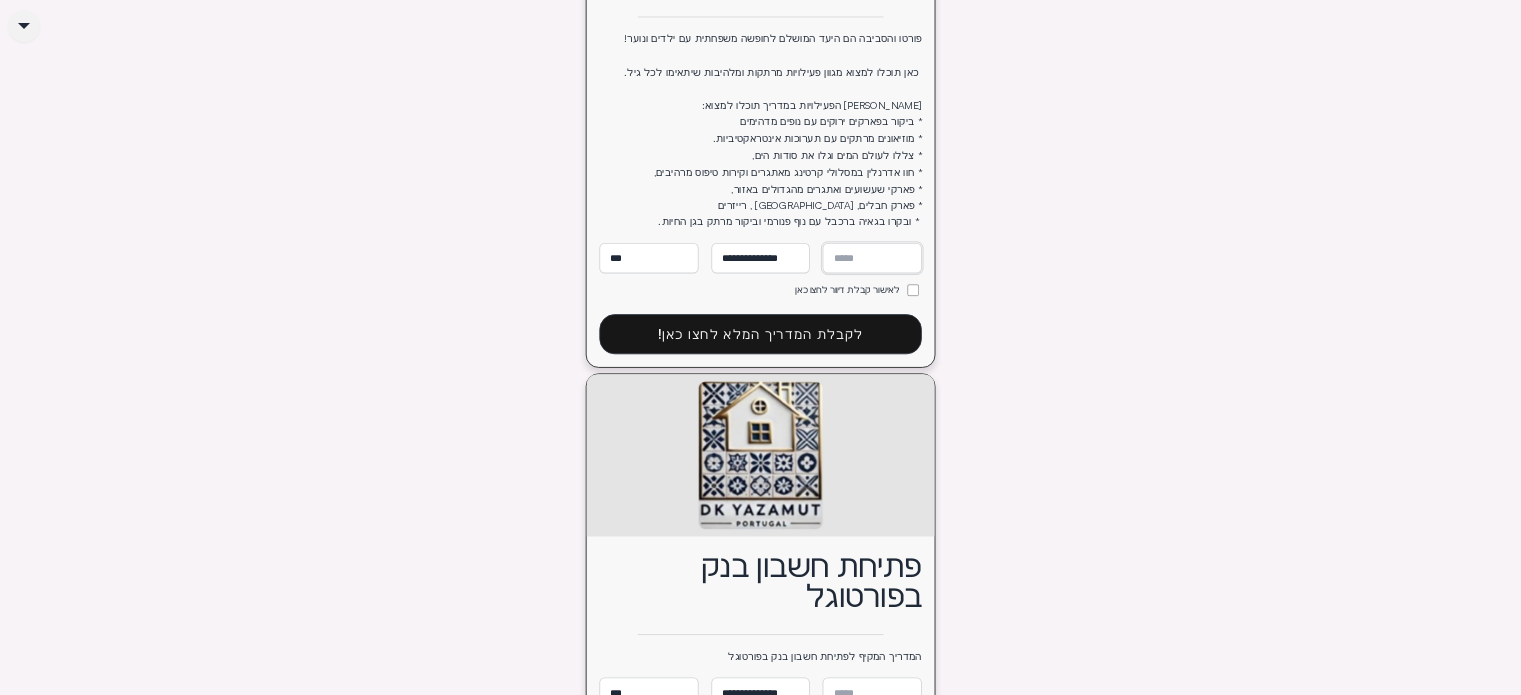 click at bounding box center [872, 257] 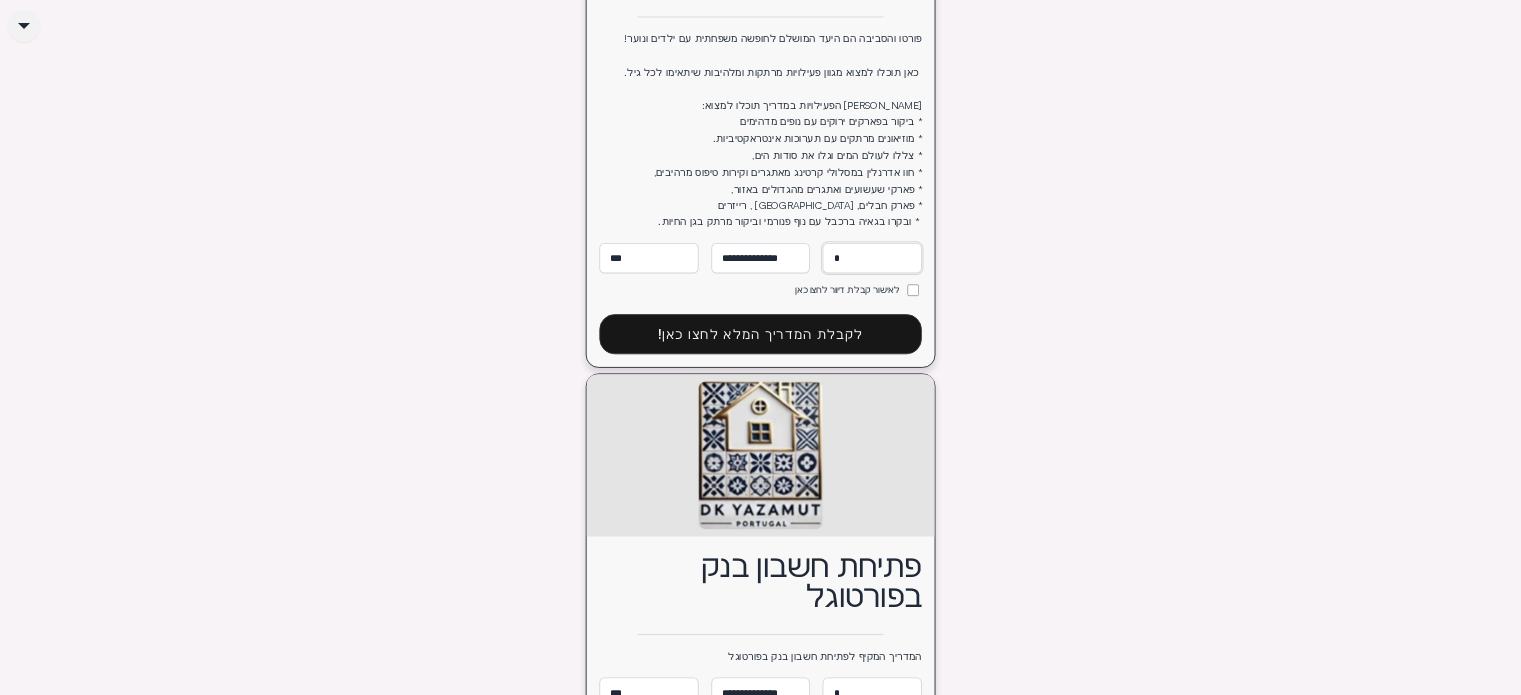 type on "**" 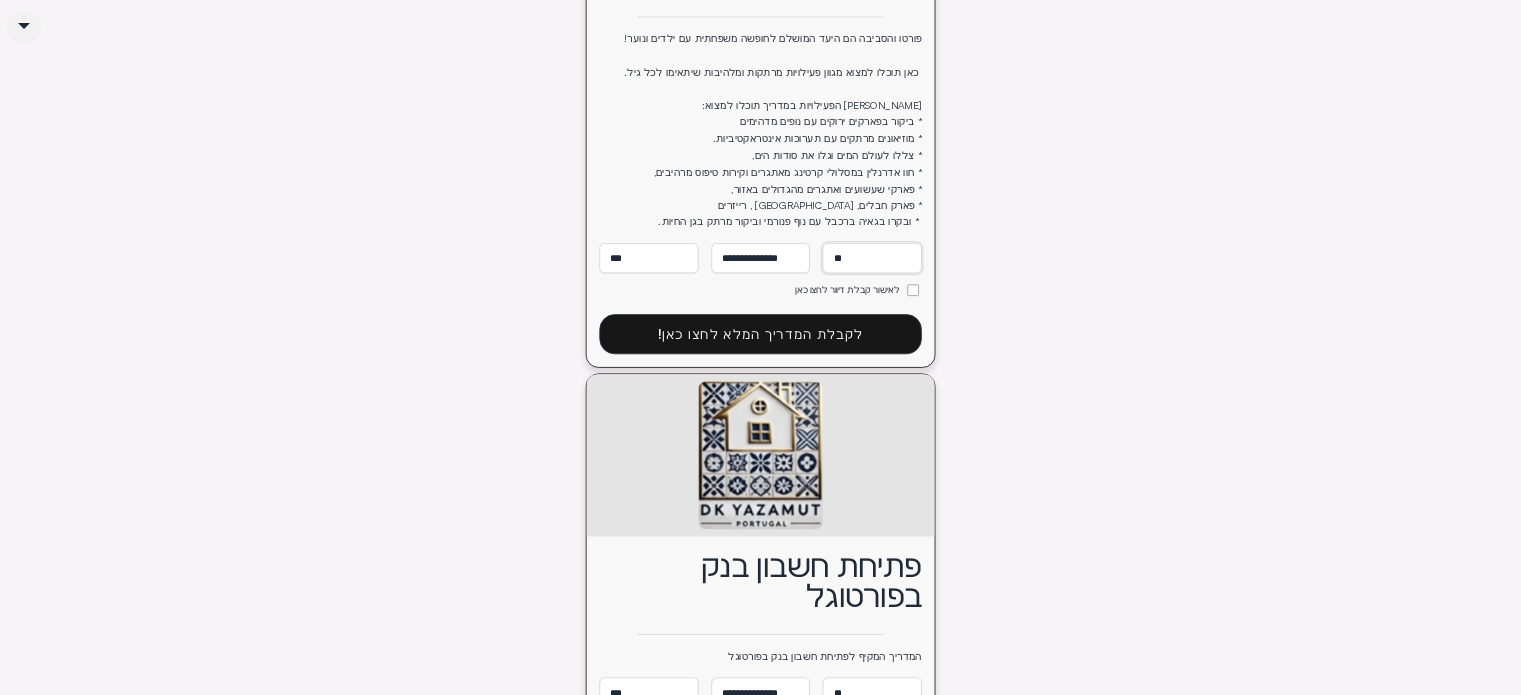 type on "***" 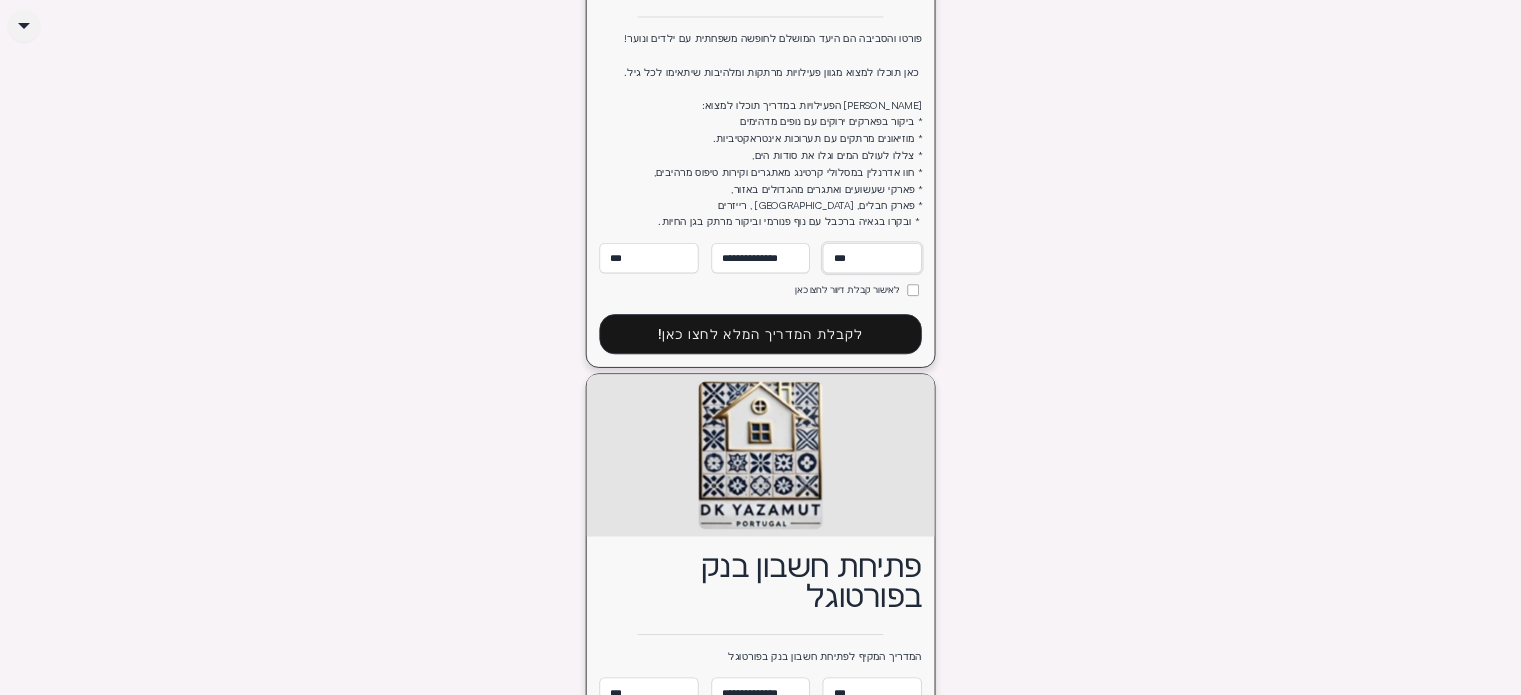 type on "****" 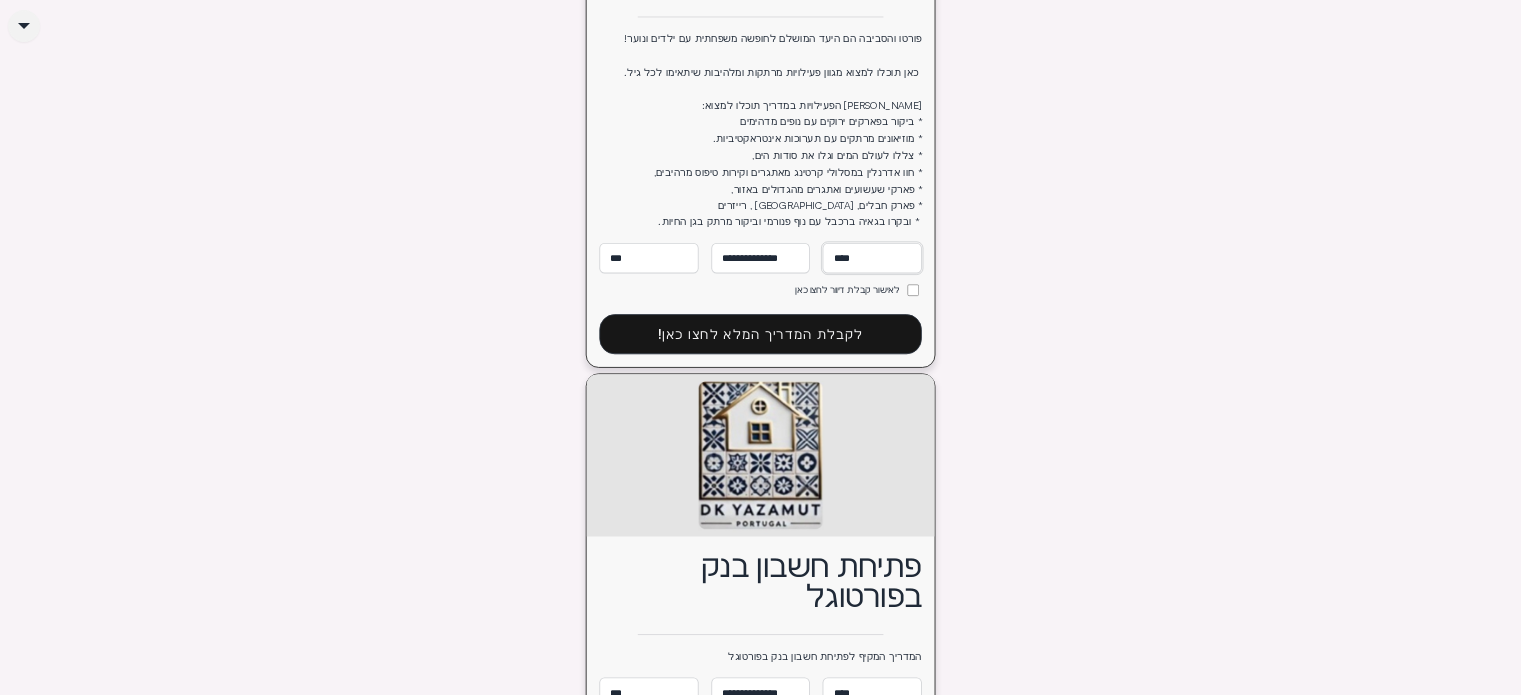type on "*****" 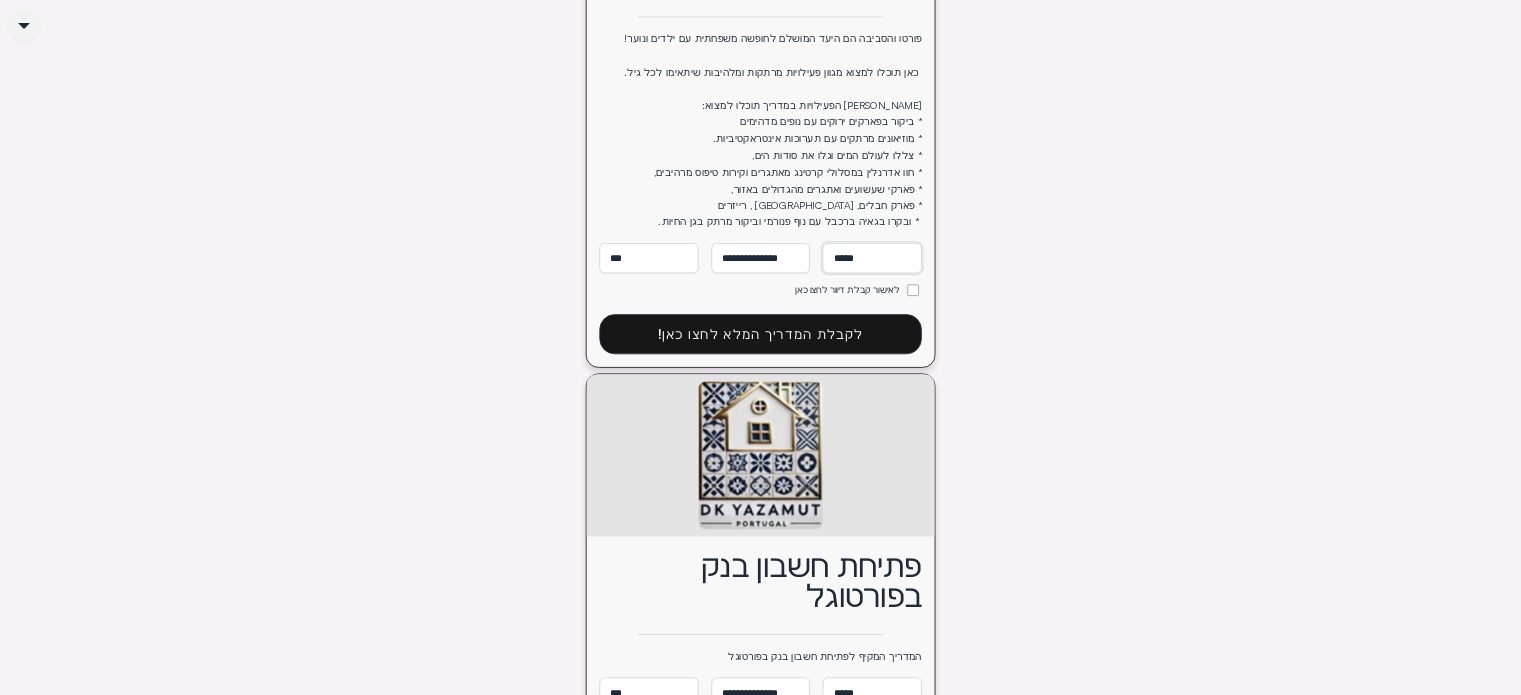 type on "******" 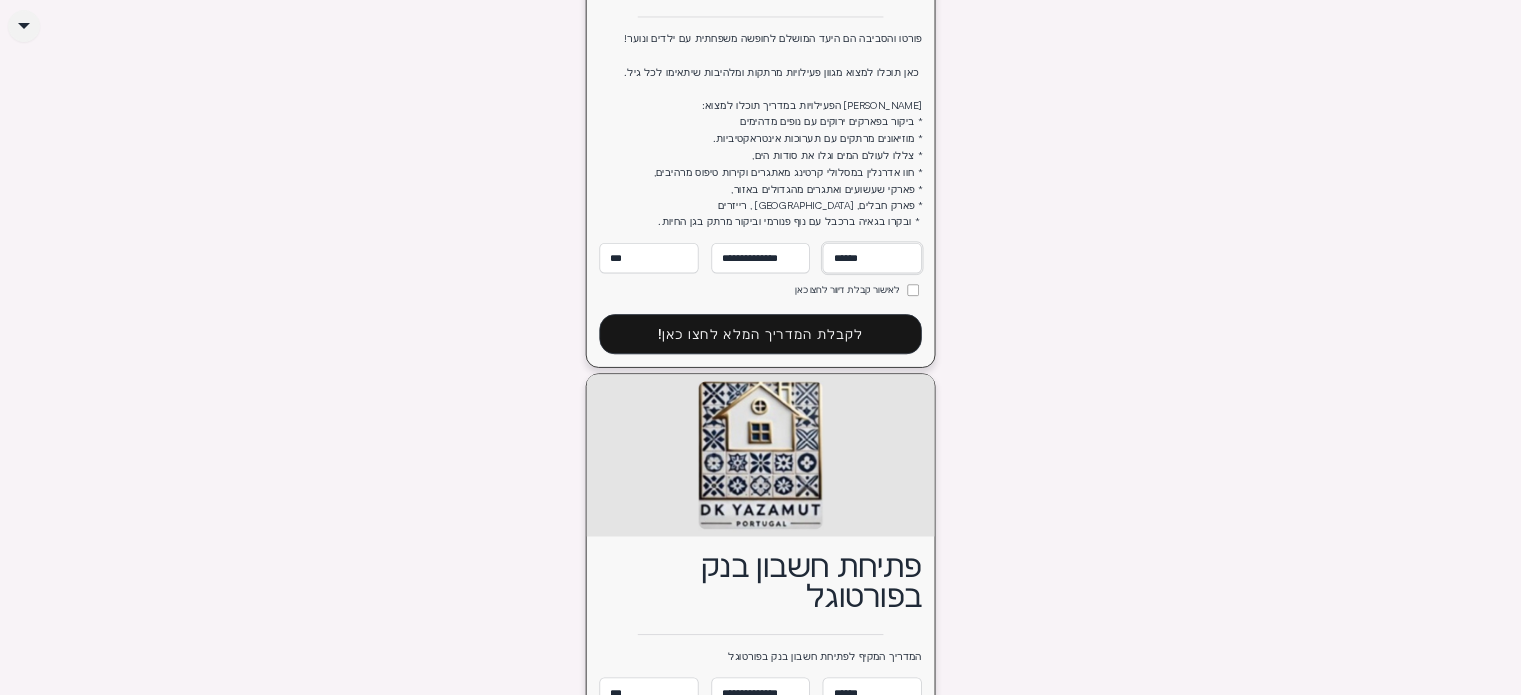 type on "*******" 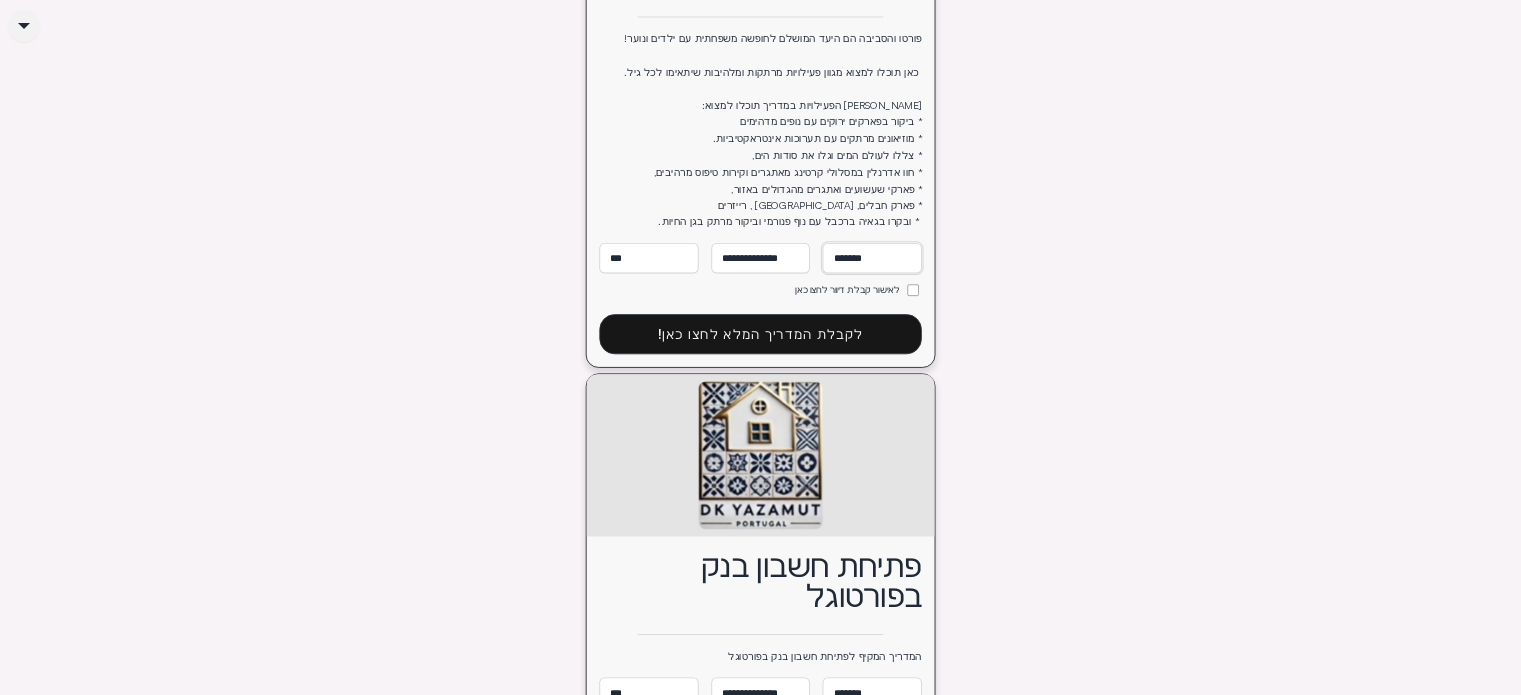 type on "********" 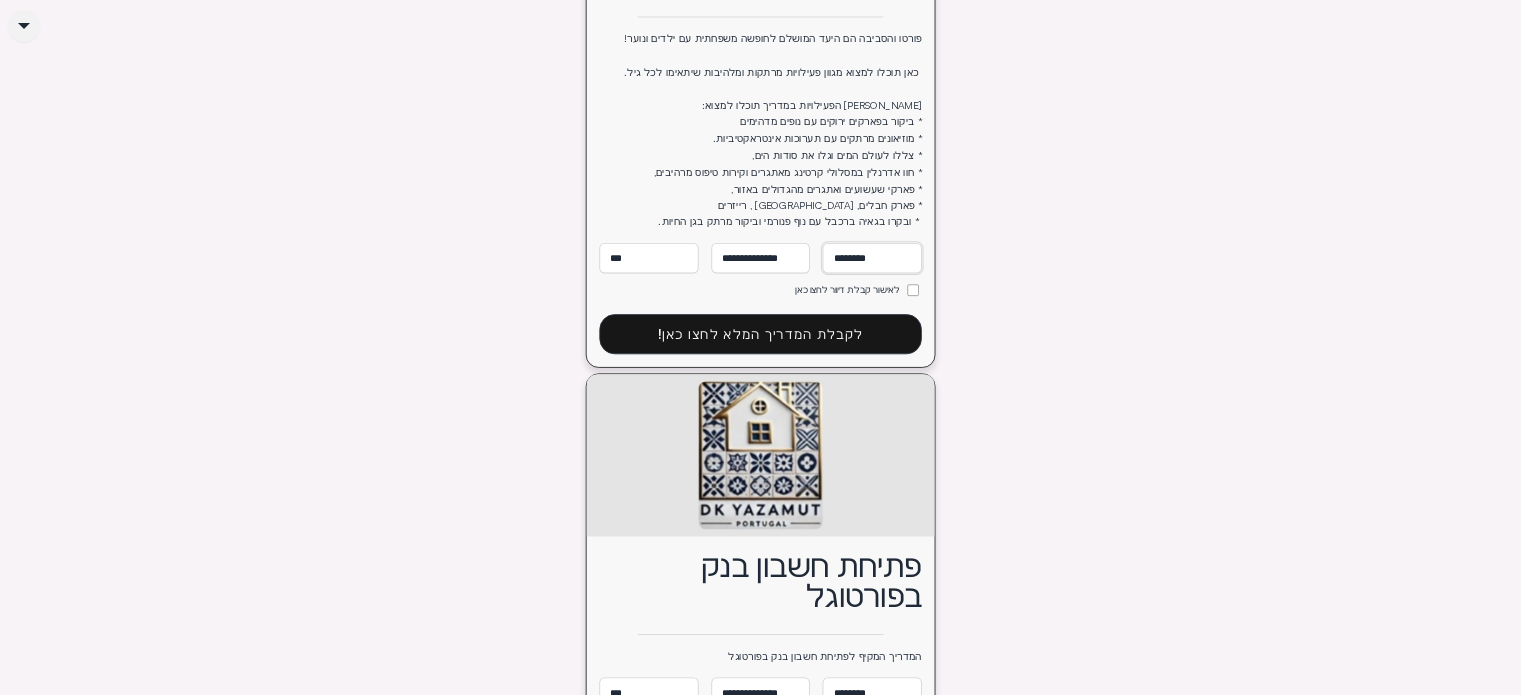 type on "*********" 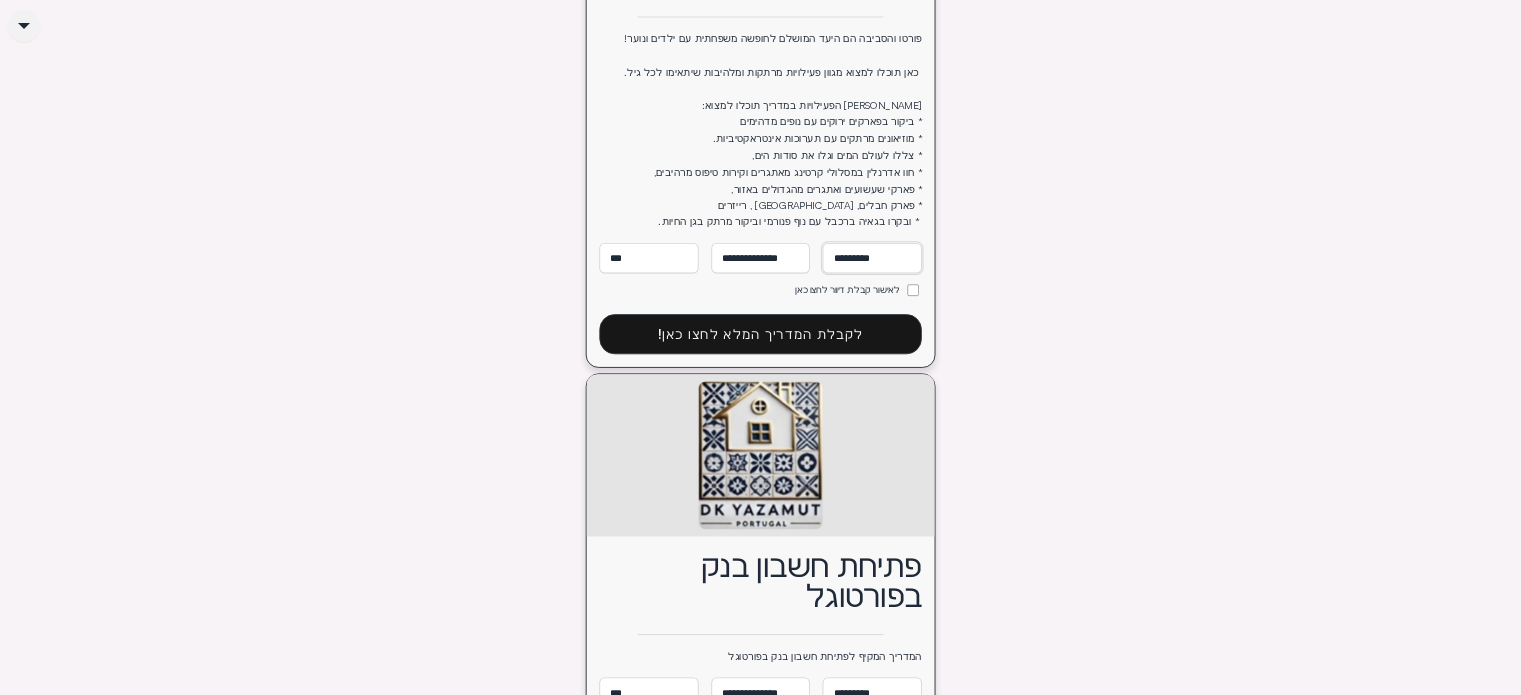 type on "**********" 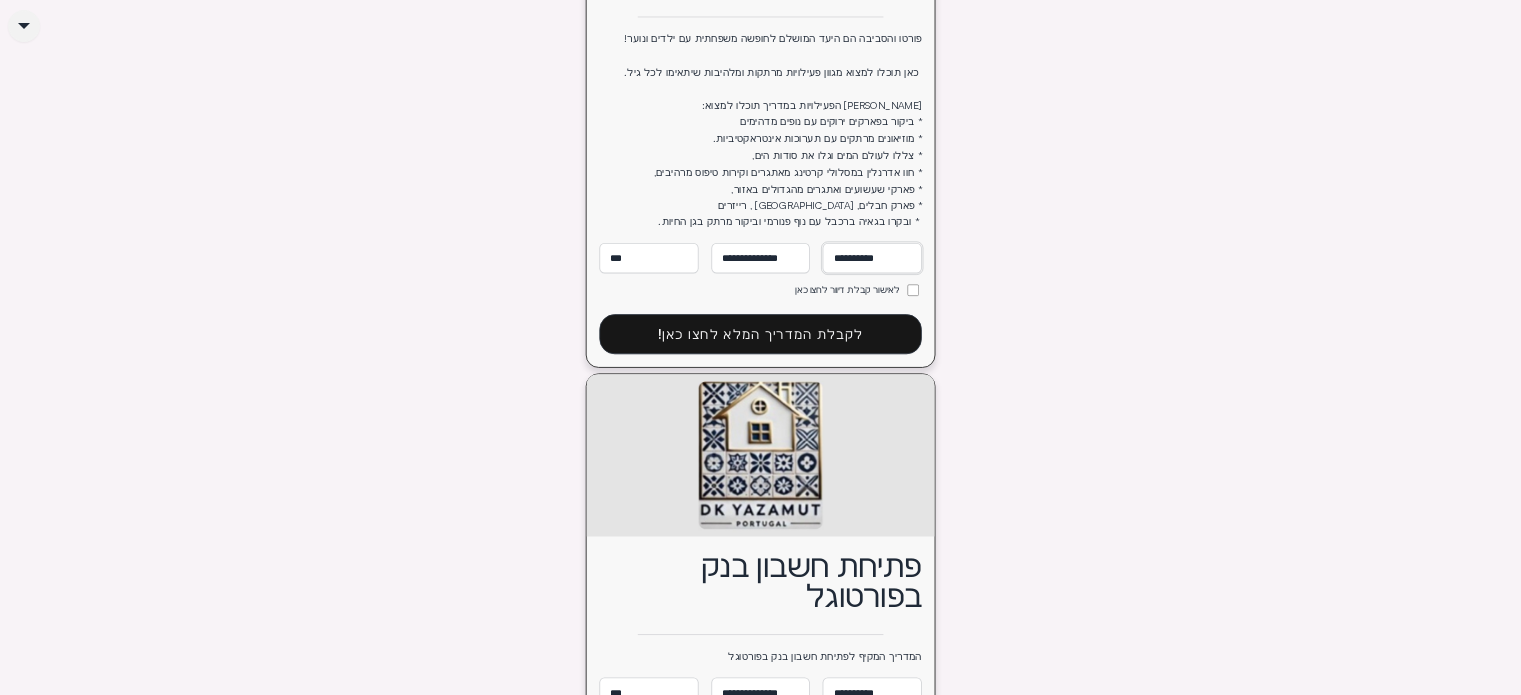 type on "**********" 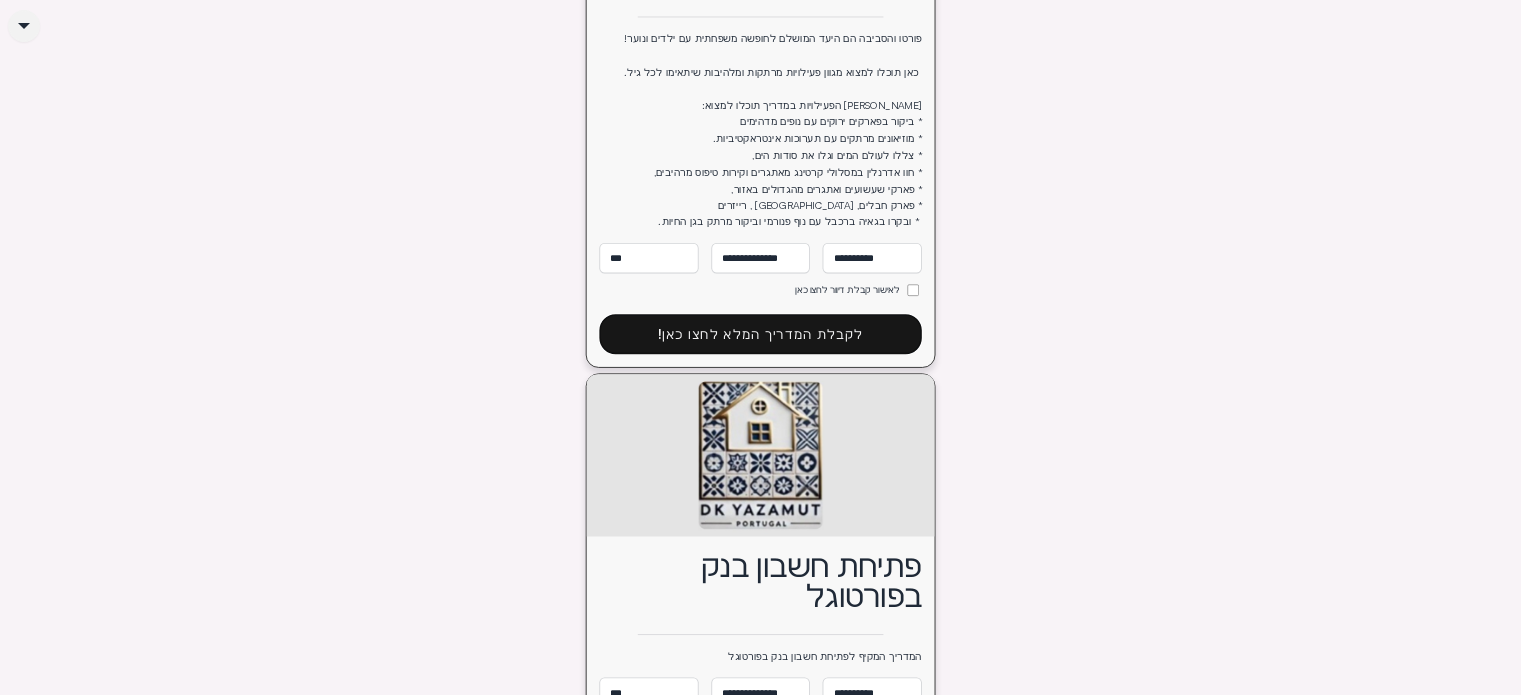 click on "לקבלת המדריך המלא לחצו כאן!" at bounding box center (761, 334) 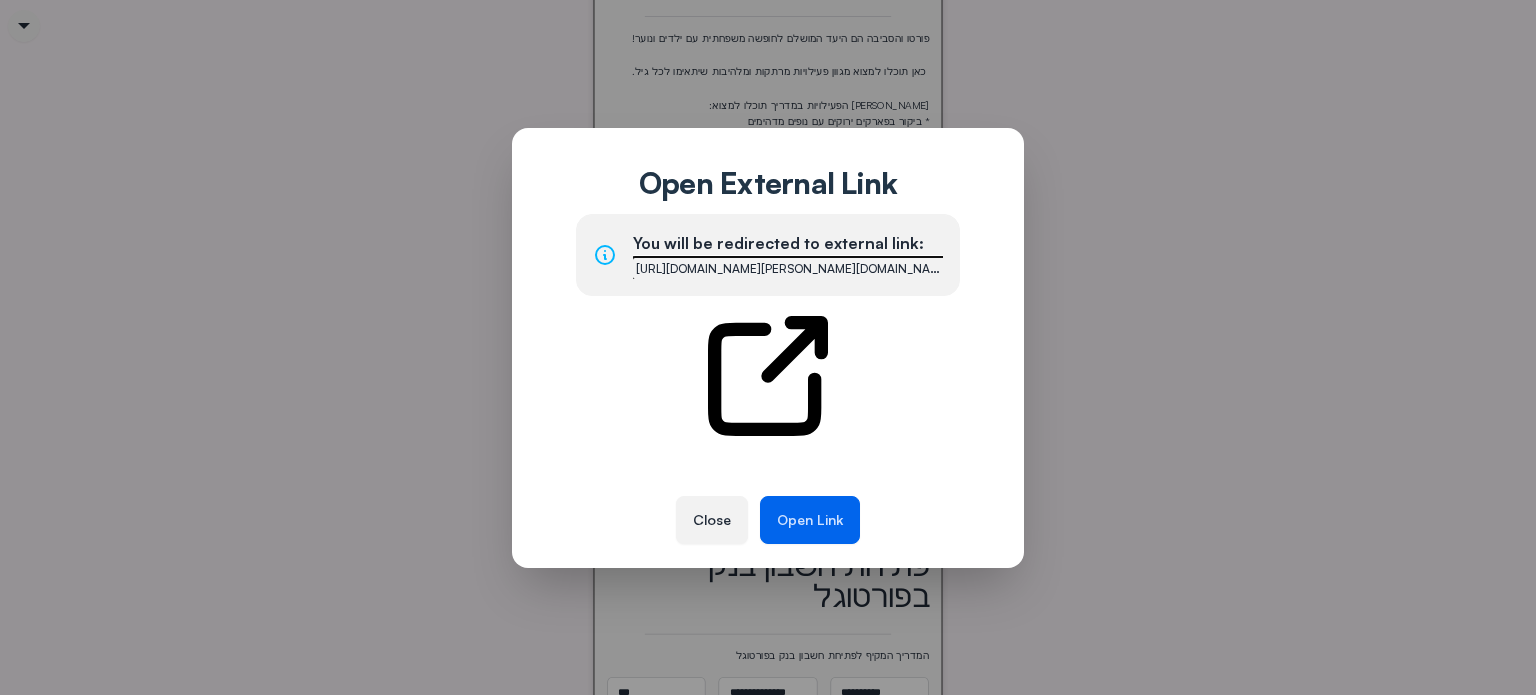 click on "Open Link" at bounding box center (810, 520) 